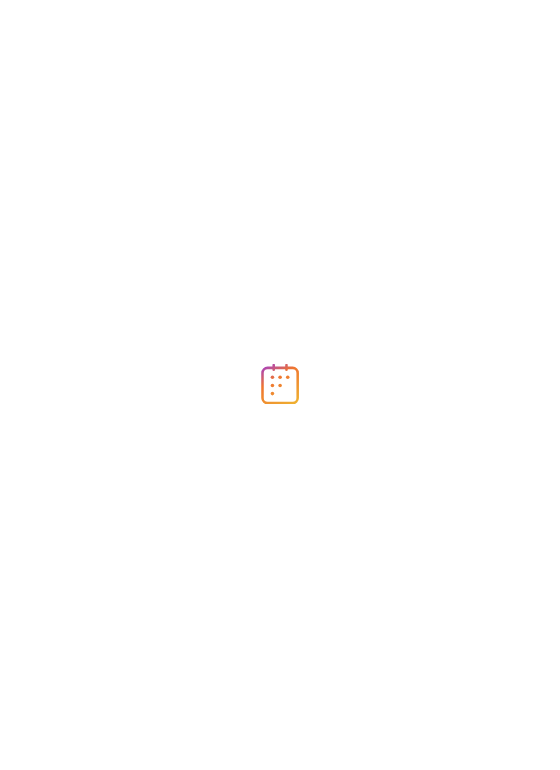 scroll, scrollTop: 0, scrollLeft: 0, axis: both 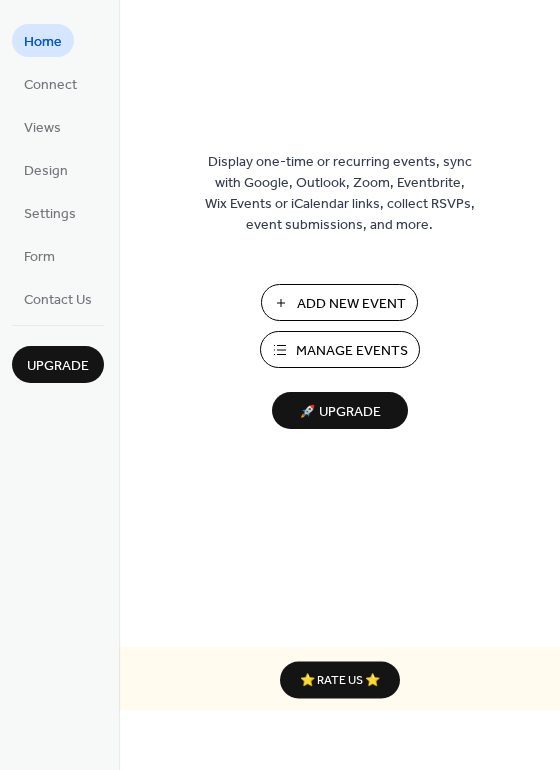 click on "Add New Event" at bounding box center [351, 304] 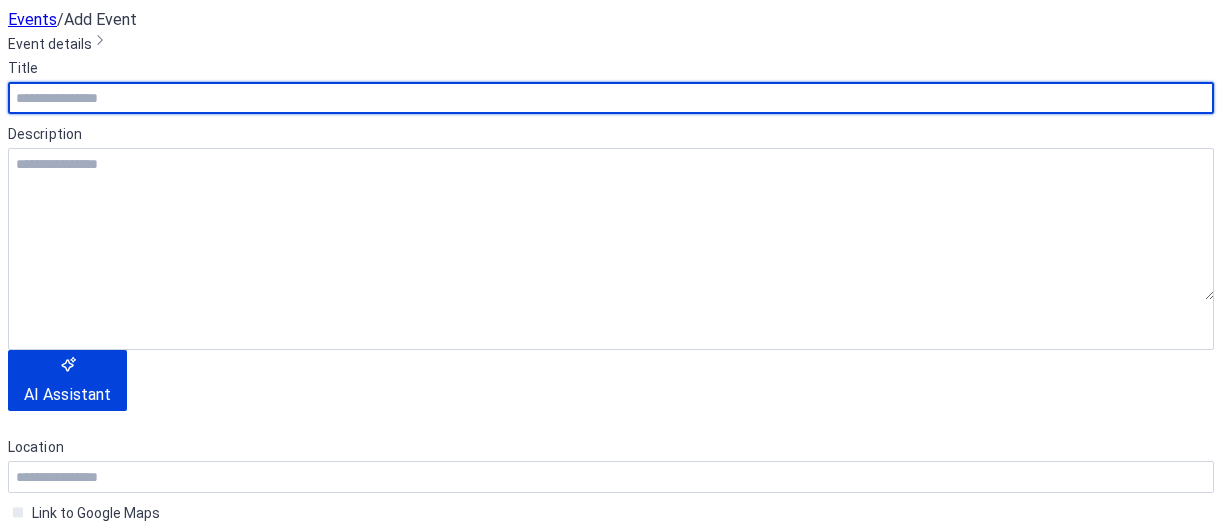 scroll, scrollTop: 0, scrollLeft: 0, axis: both 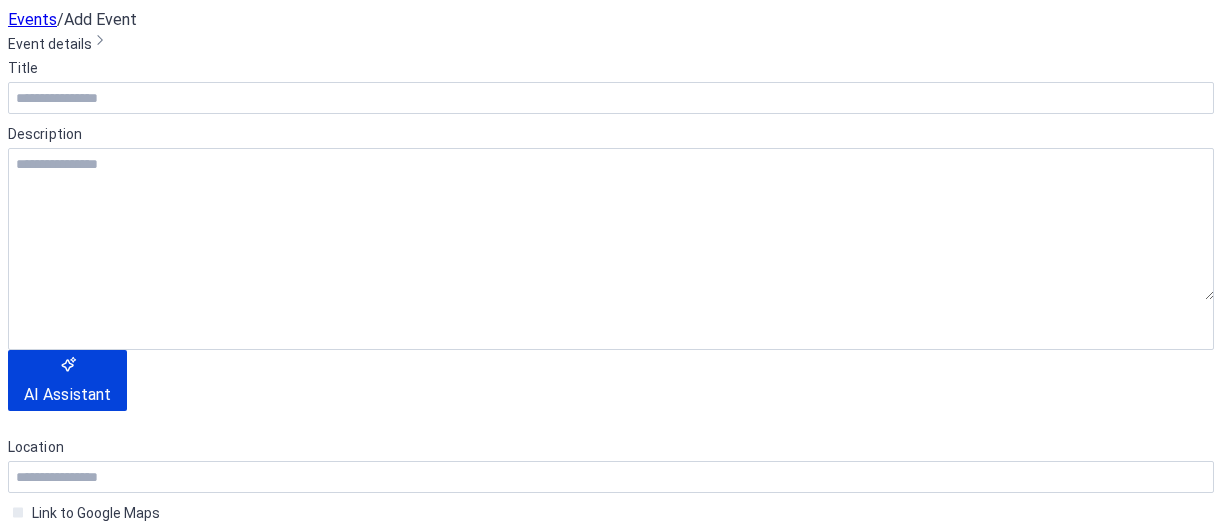 click on "Cancel" at bounding box center (47, 1757) 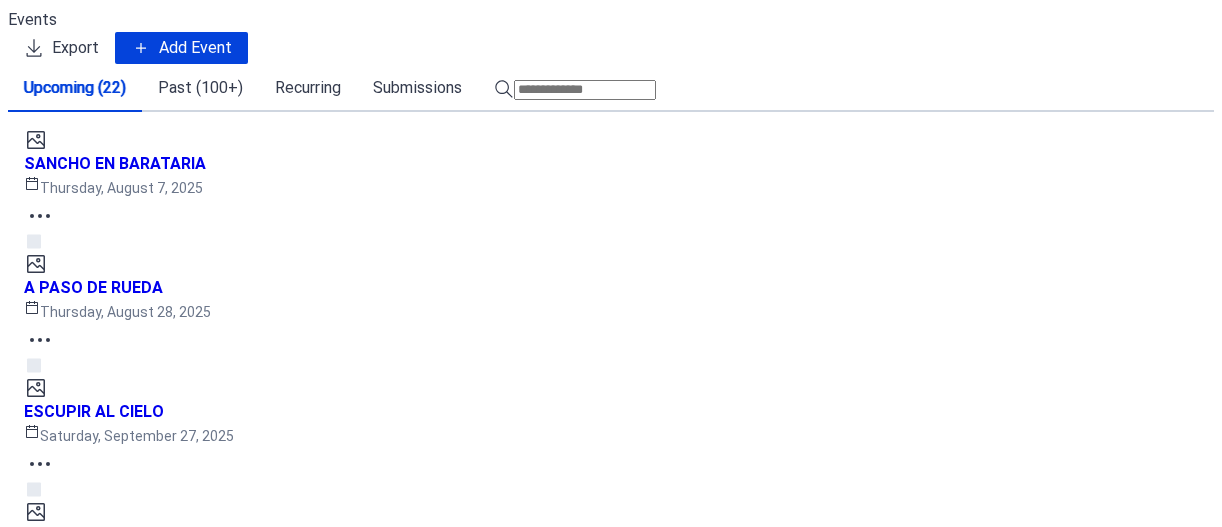 click on "A PASO DE RUEDA [DAY], [MONTH] [DATE], [YEAR]" at bounding box center (611, 300) 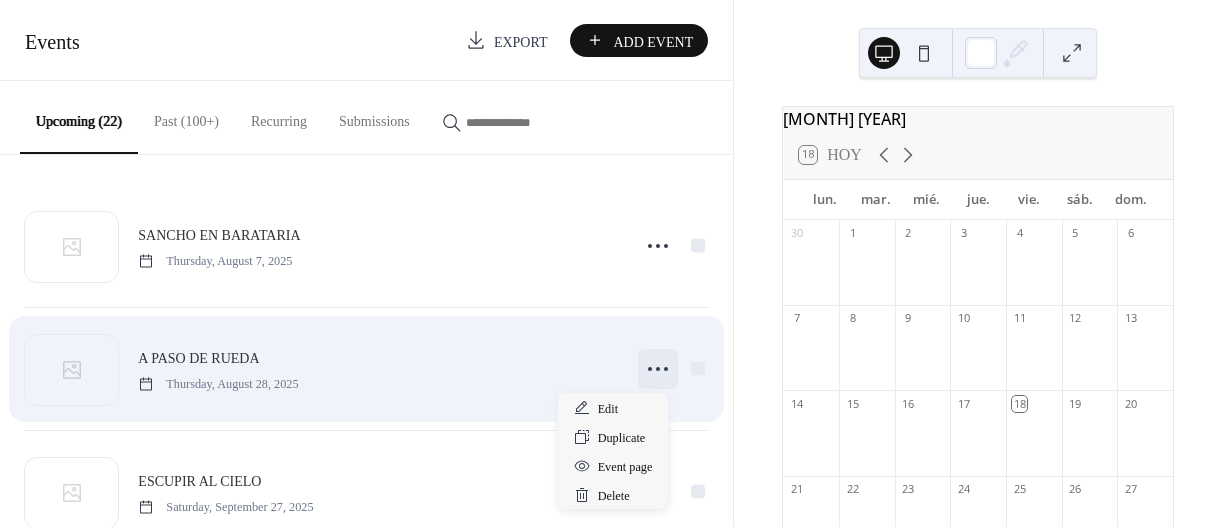 click 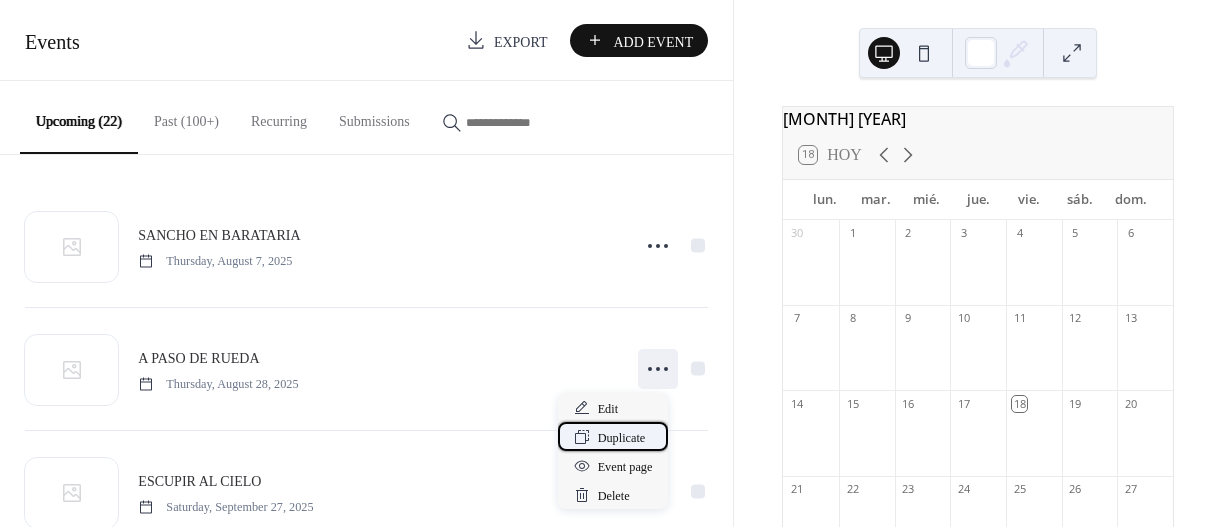 click on "Duplicate" at bounding box center (622, 438) 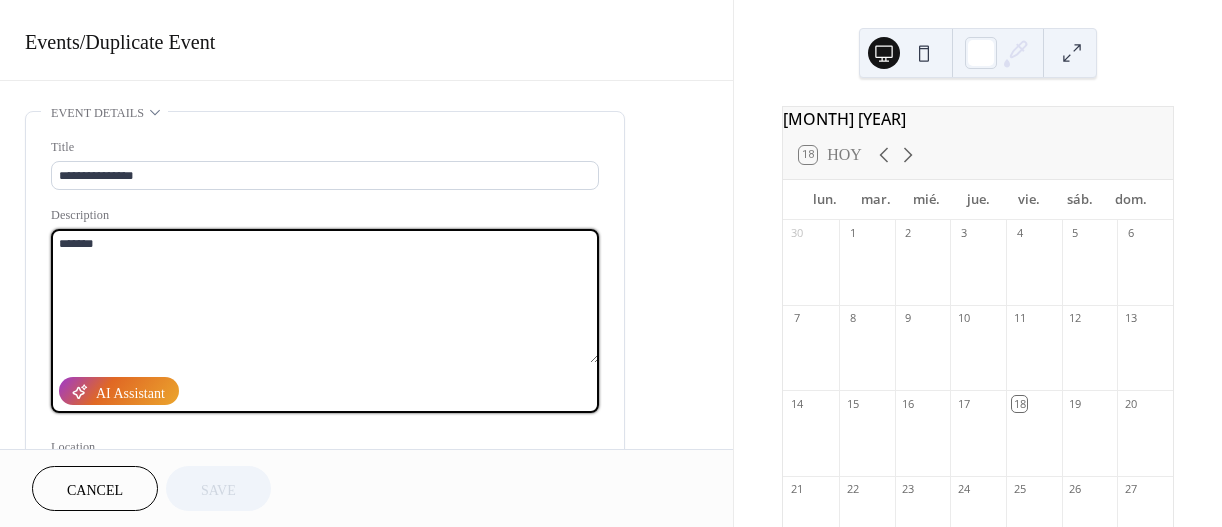 drag, startPoint x: 111, startPoint y: 241, endPoint x: 11, endPoint y: 243, distance: 100.02 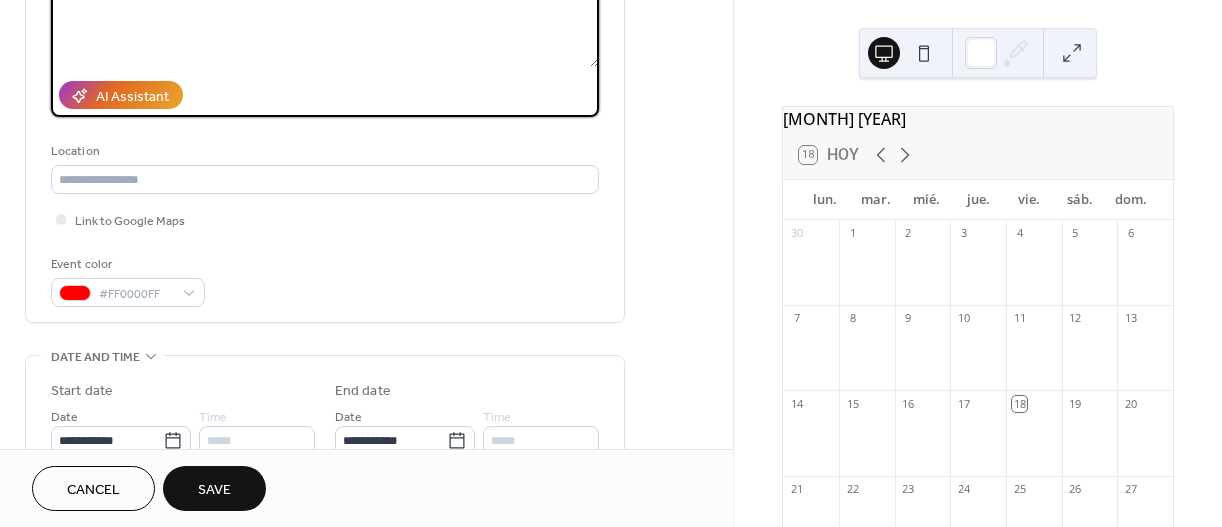 scroll, scrollTop: 300, scrollLeft: 0, axis: vertical 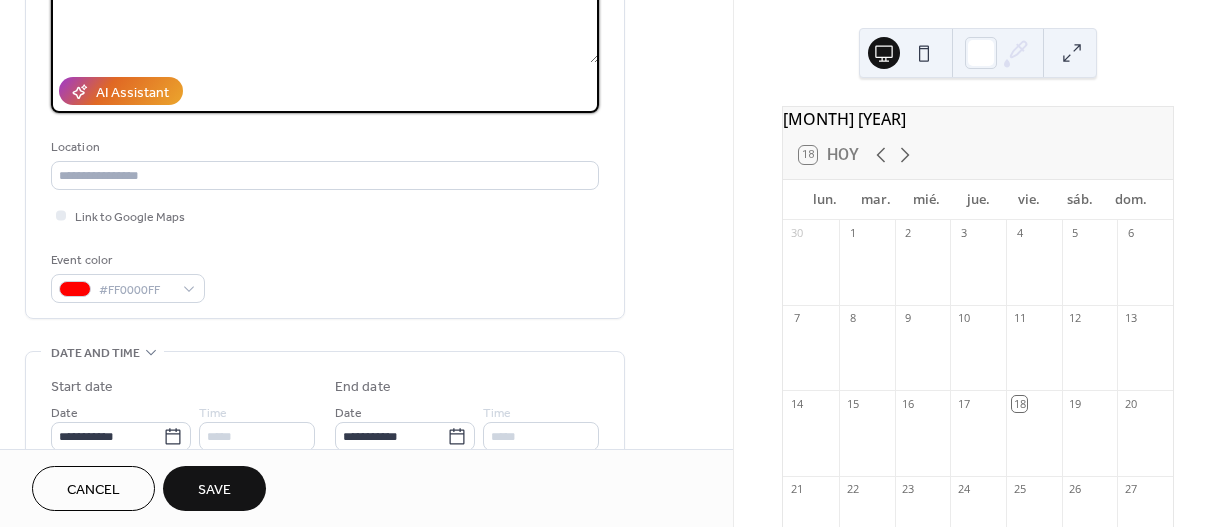type on "*********" 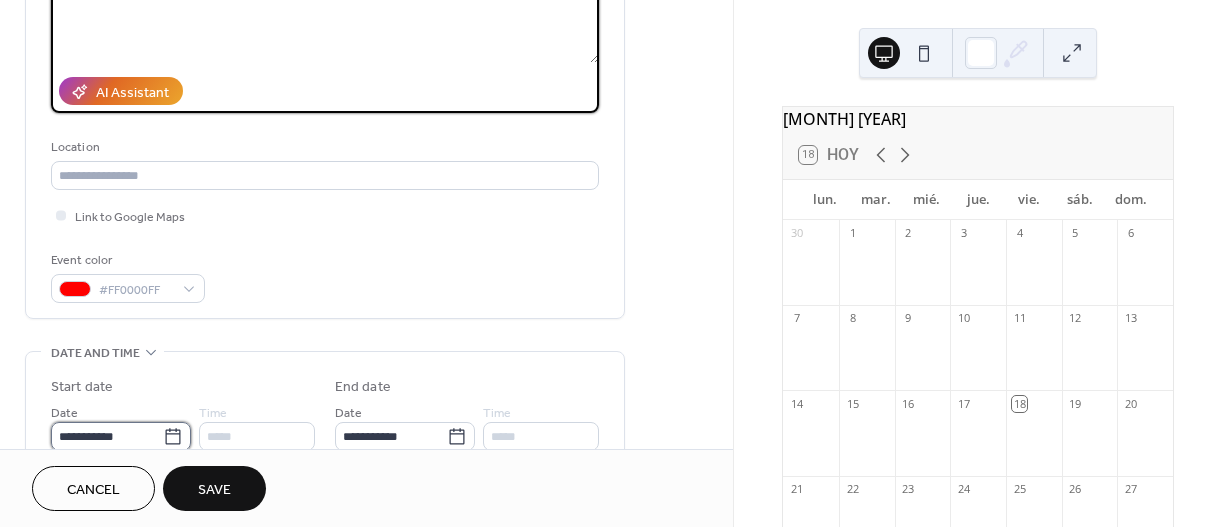 click on "**********" at bounding box center [611, 263] 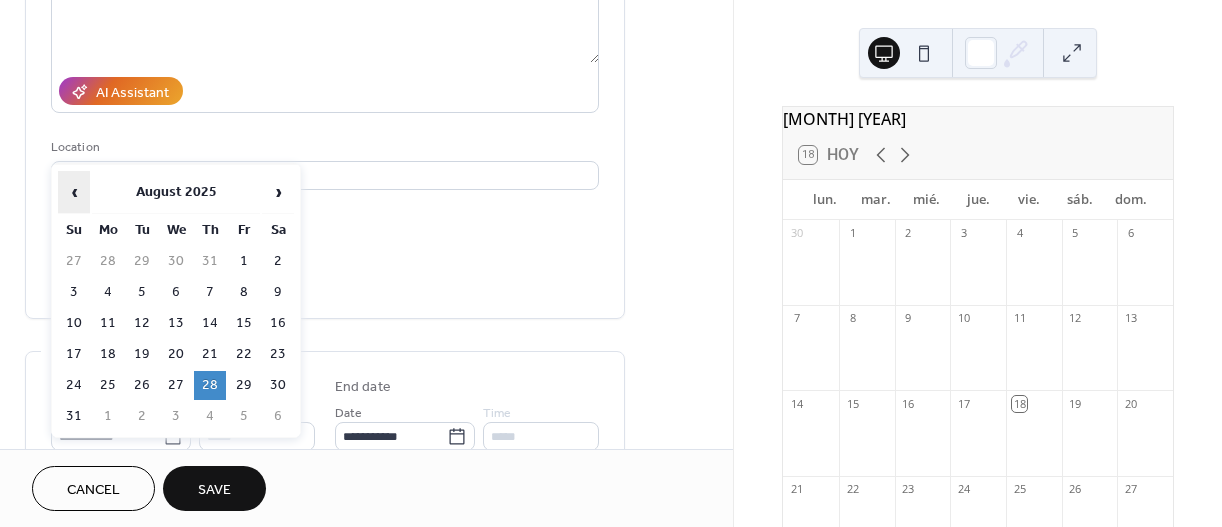 click on "‹" at bounding box center (74, 192) 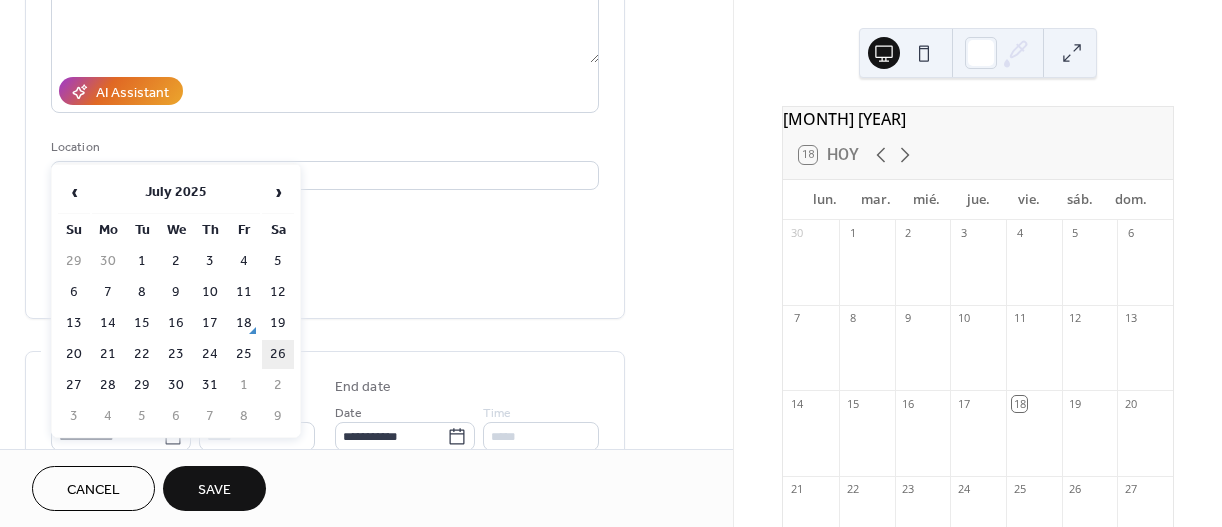 click on "26" at bounding box center (278, 354) 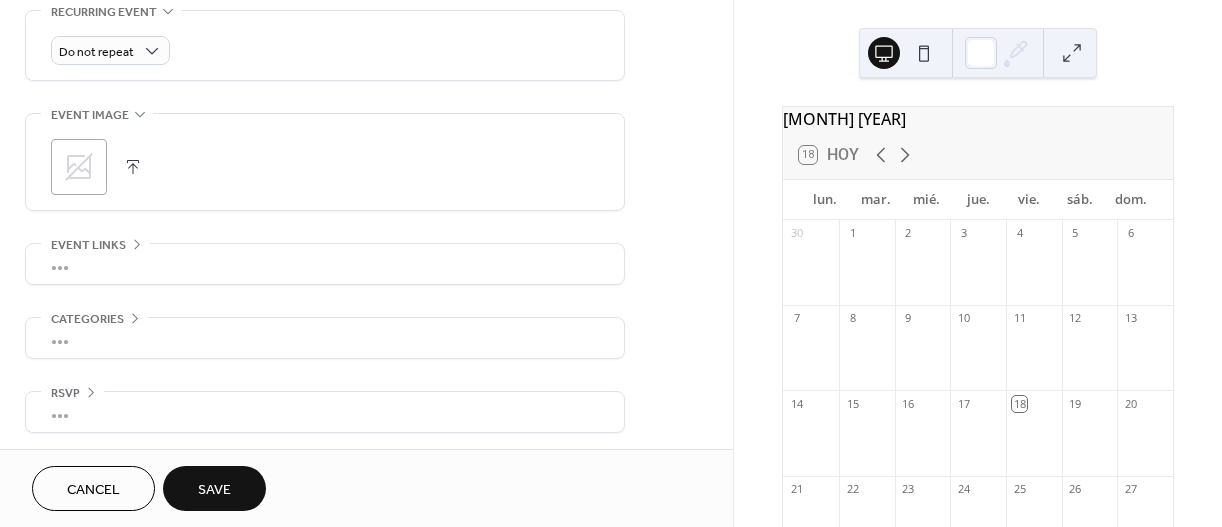 scroll, scrollTop: 880, scrollLeft: 0, axis: vertical 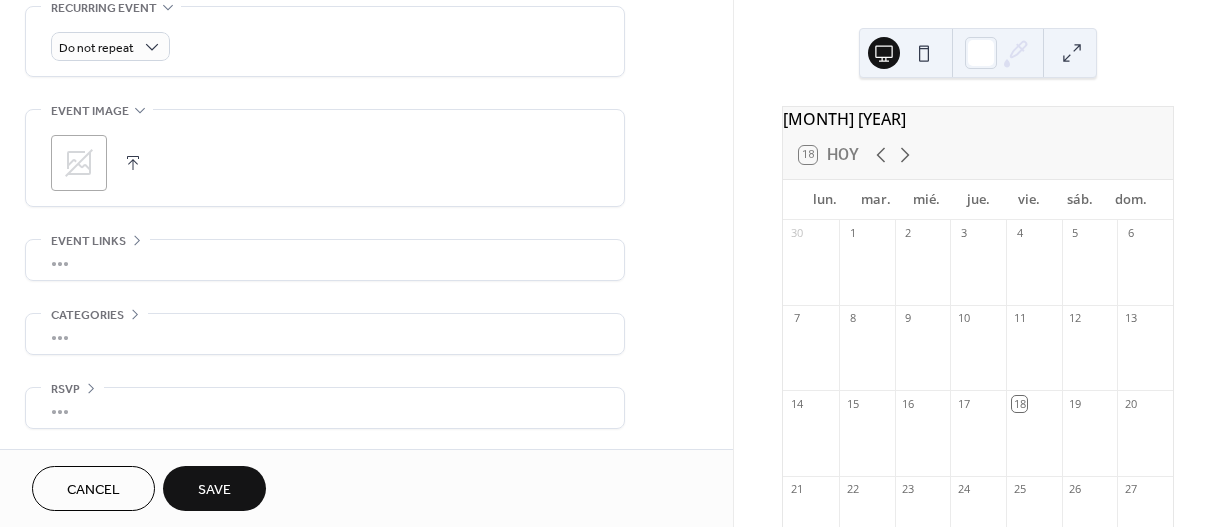 click on "Save" at bounding box center (214, 490) 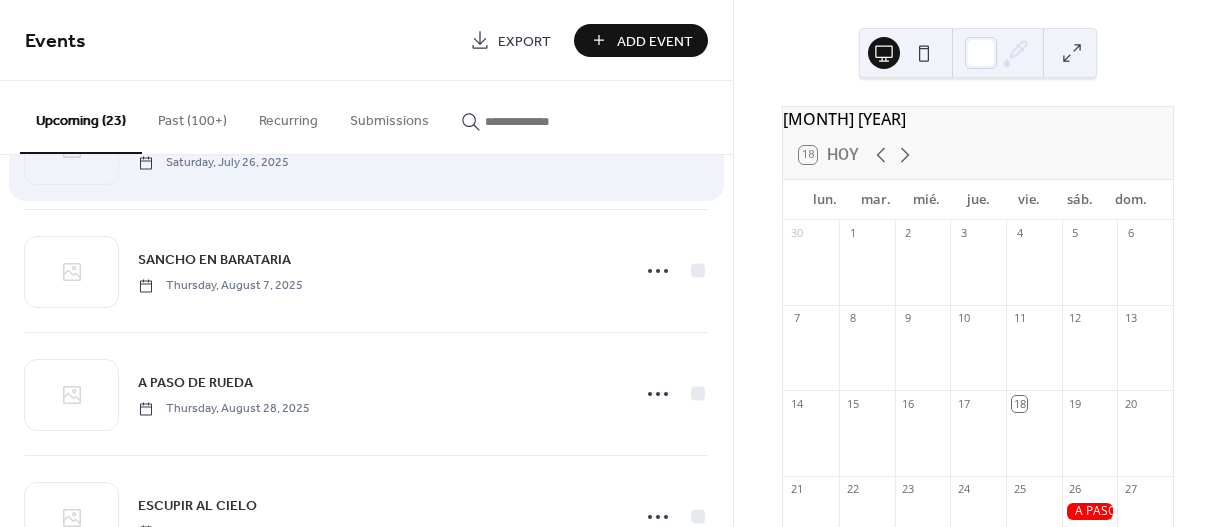 scroll, scrollTop: 100, scrollLeft: 0, axis: vertical 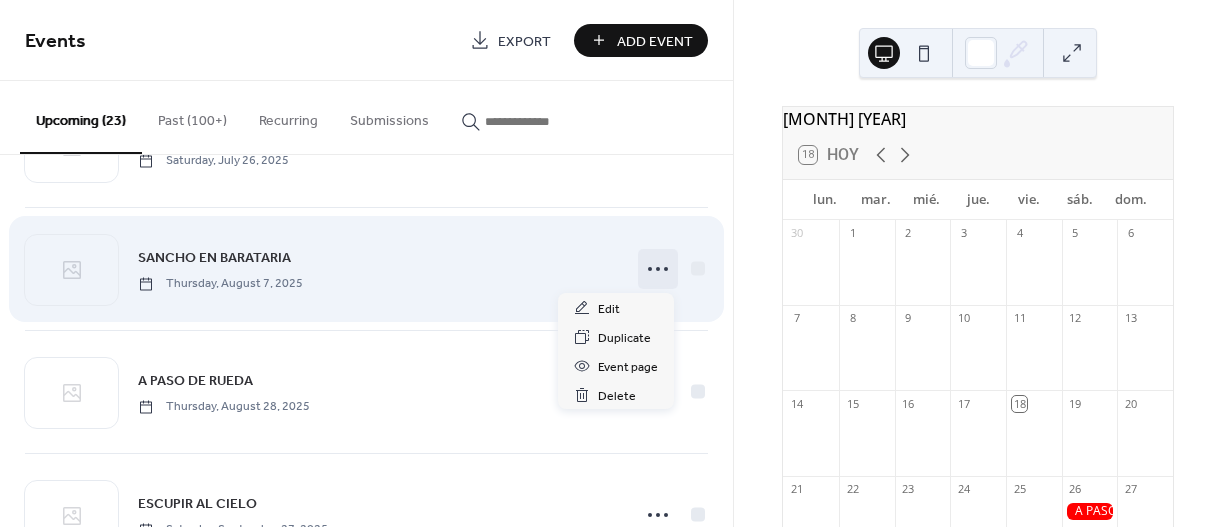 click 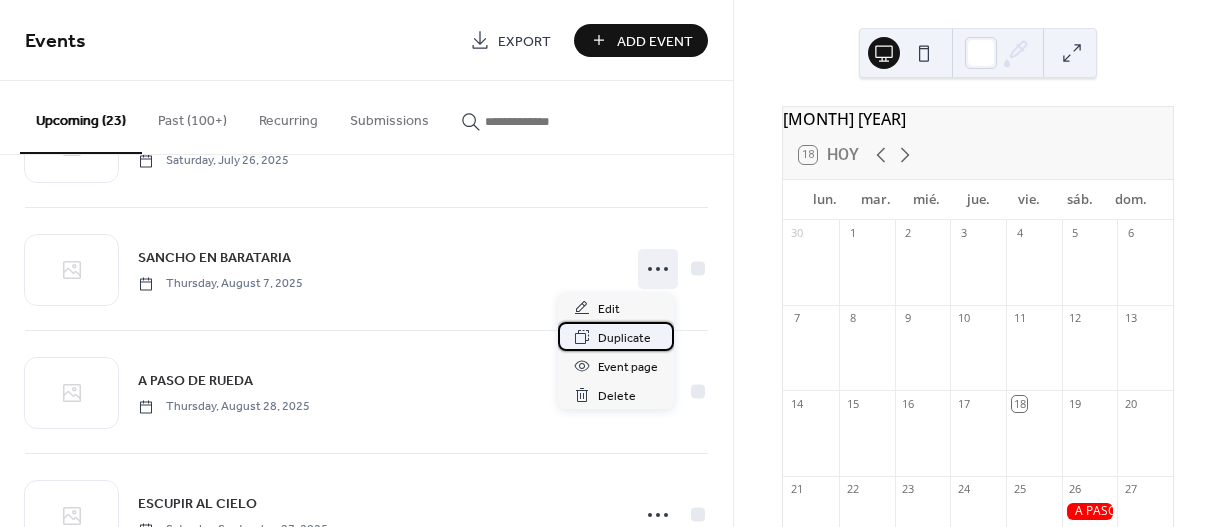 click on "Duplicate" at bounding box center [624, 338] 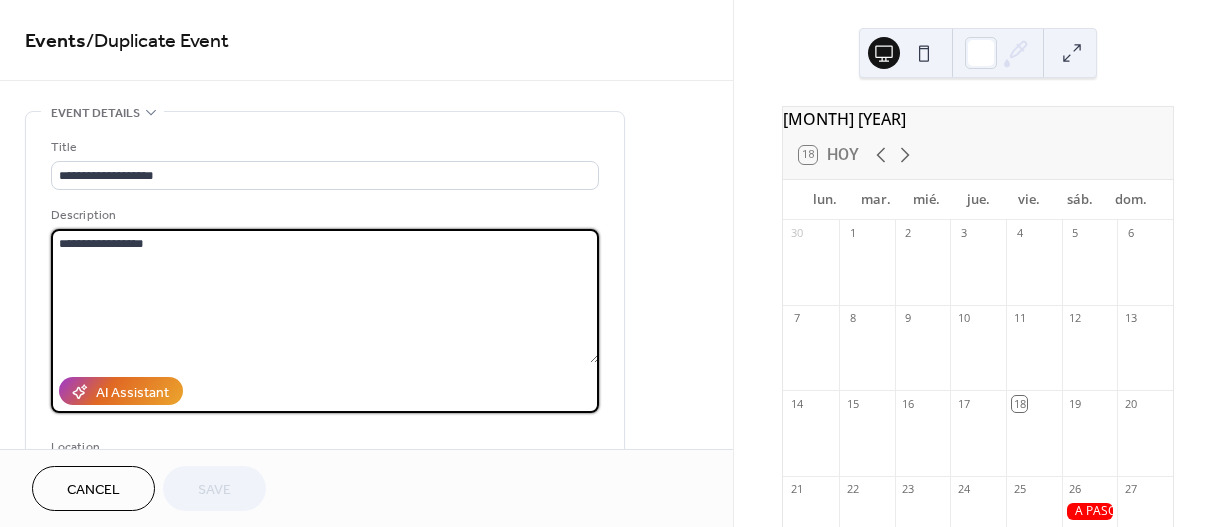 drag, startPoint x: 167, startPoint y: 241, endPoint x: -9, endPoint y: 233, distance: 176.18172 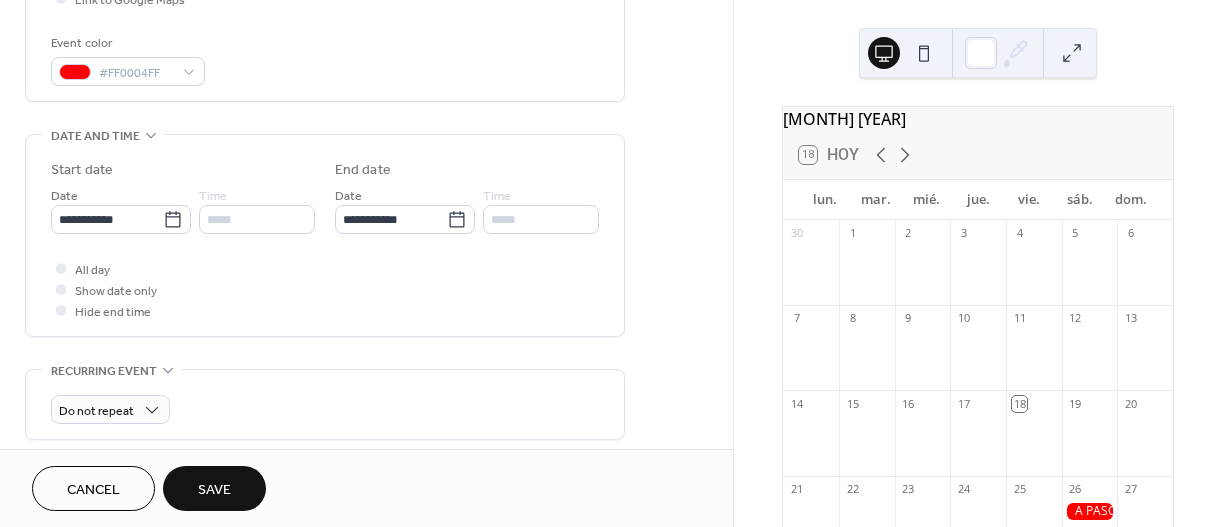 scroll, scrollTop: 500, scrollLeft: 0, axis: vertical 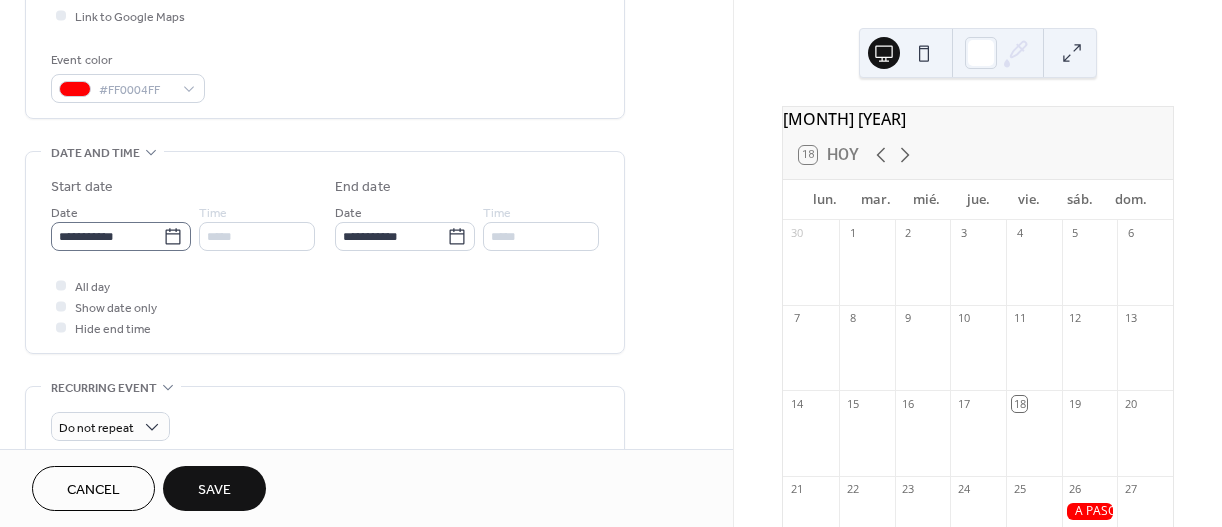 type on "*********" 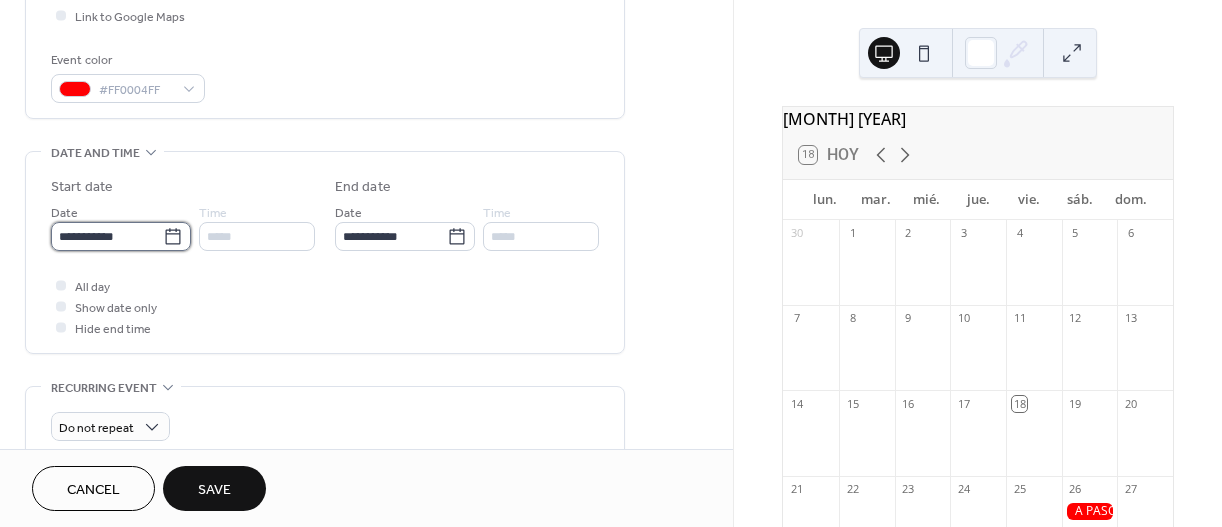 click on "**********" at bounding box center (107, 236) 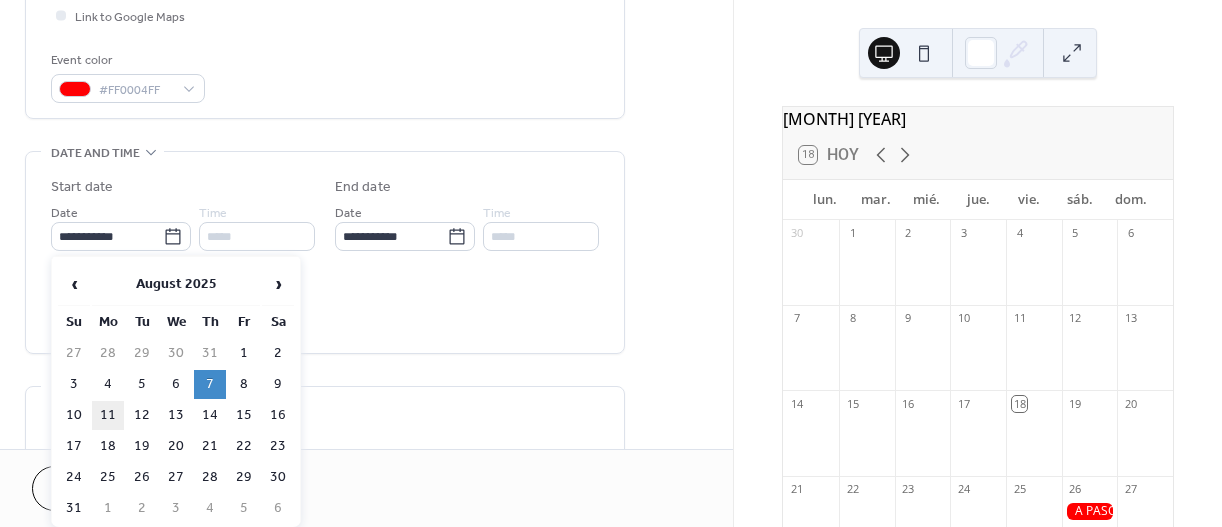 click on "11" at bounding box center (108, 415) 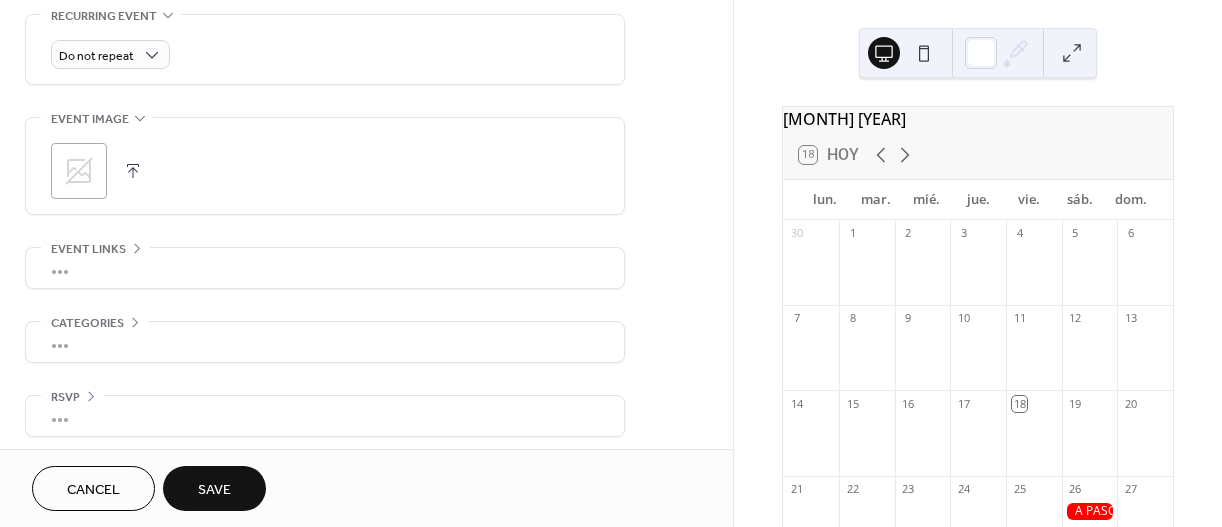 scroll, scrollTop: 880, scrollLeft: 0, axis: vertical 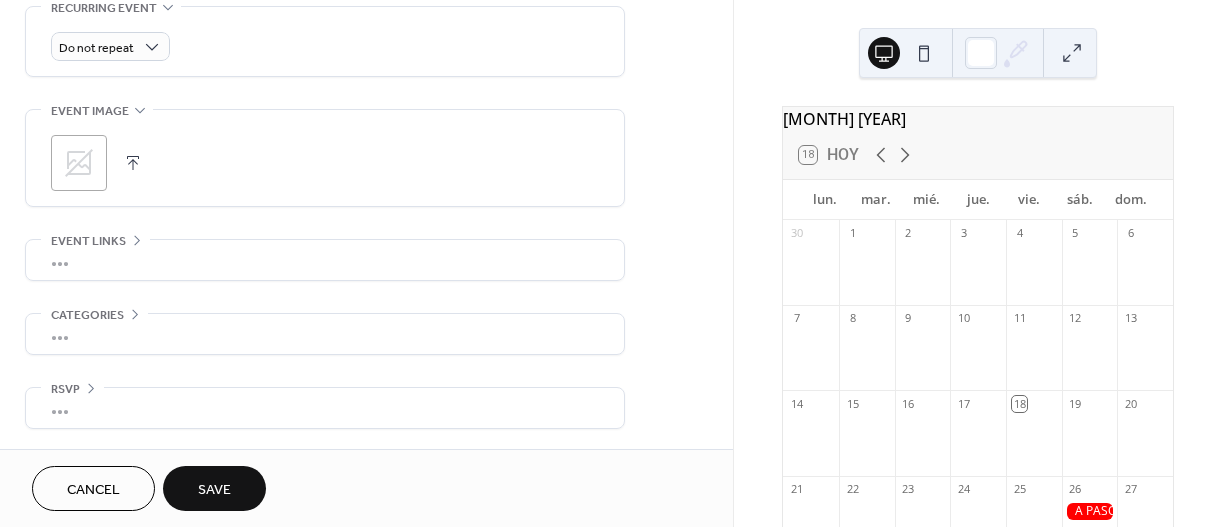 click on "Save" at bounding box center [214, 490] 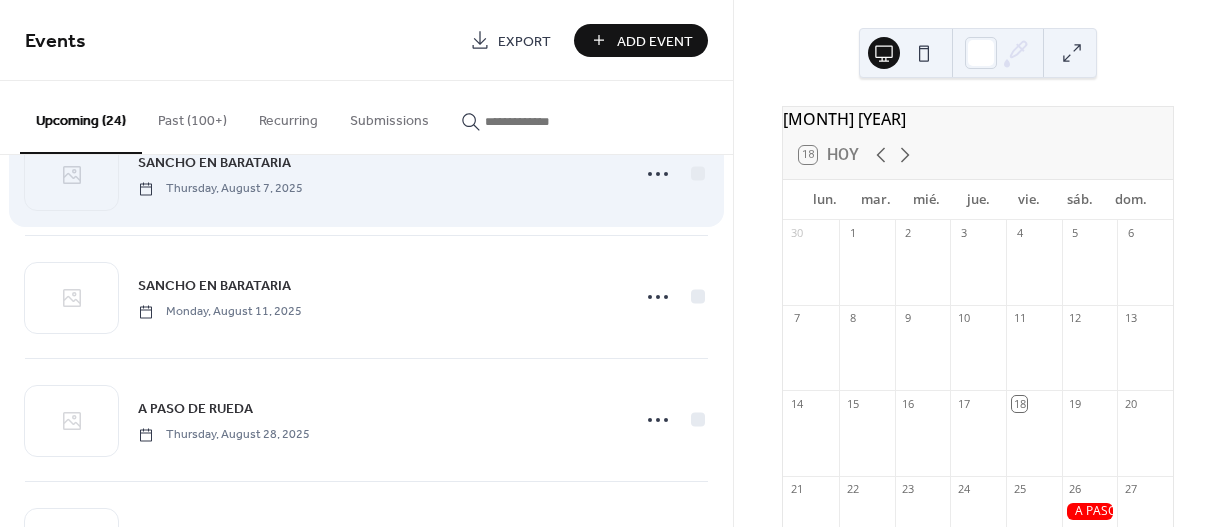 scroll, scrollTop: 200, scrollLeft: 0, axis: vertical 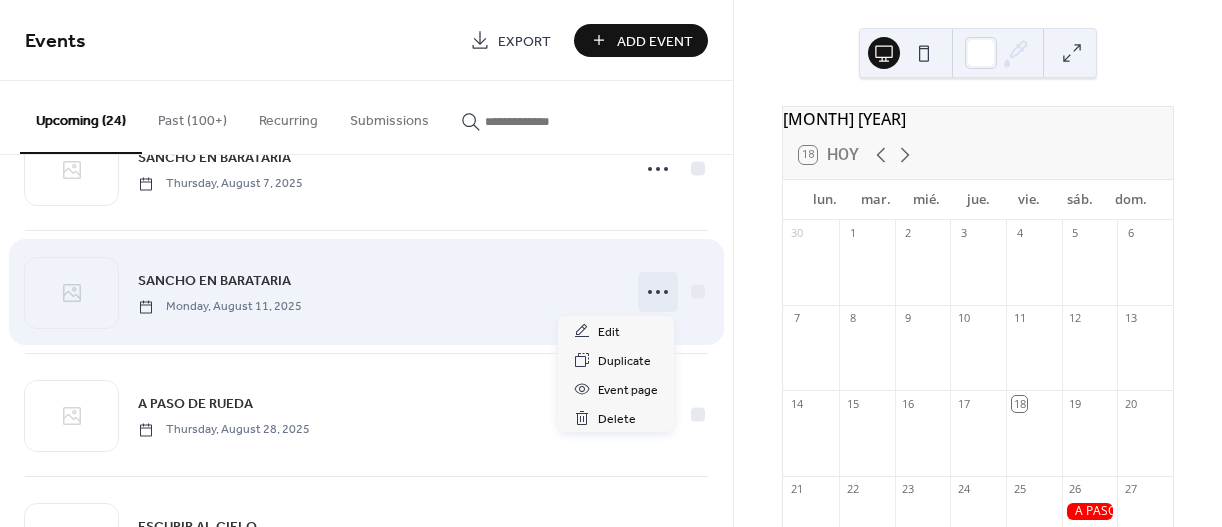 click 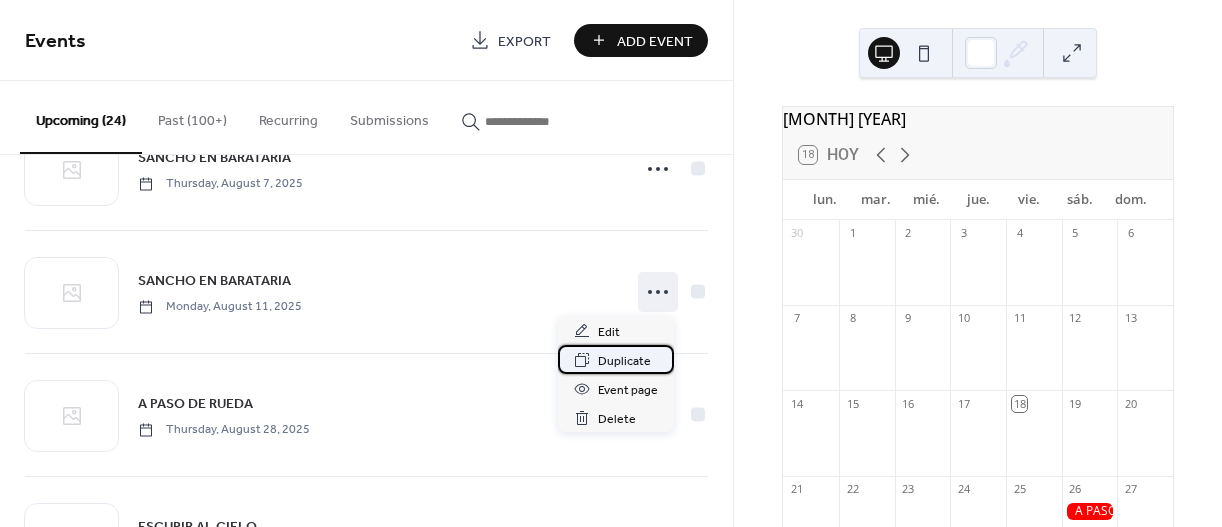 click on "Duplicate" at bounding box center [624, 361] 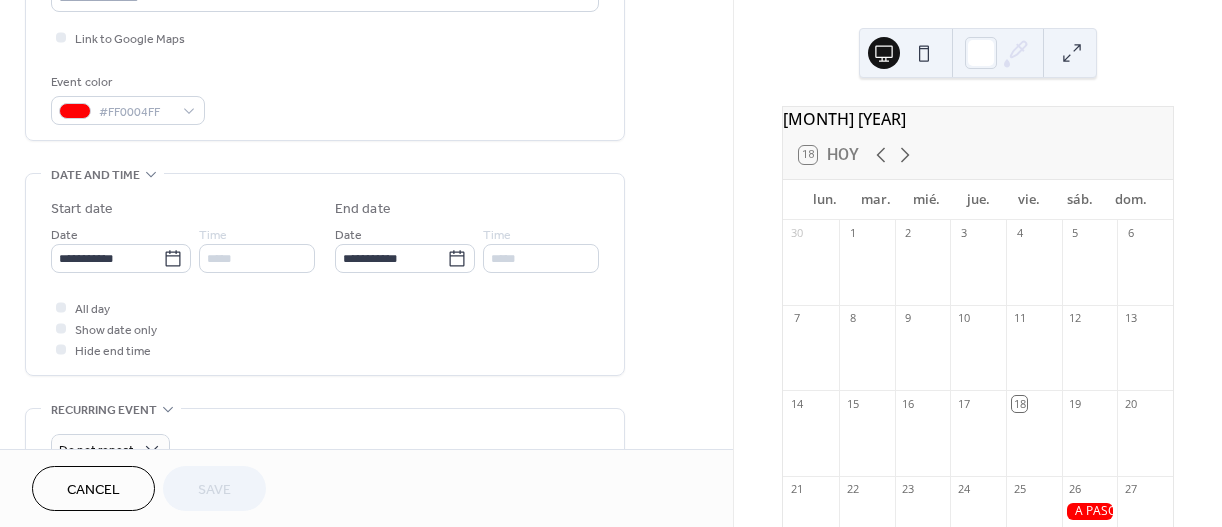 scroll, scrollTop: 500, scrollLeft: 0, axis: vertical 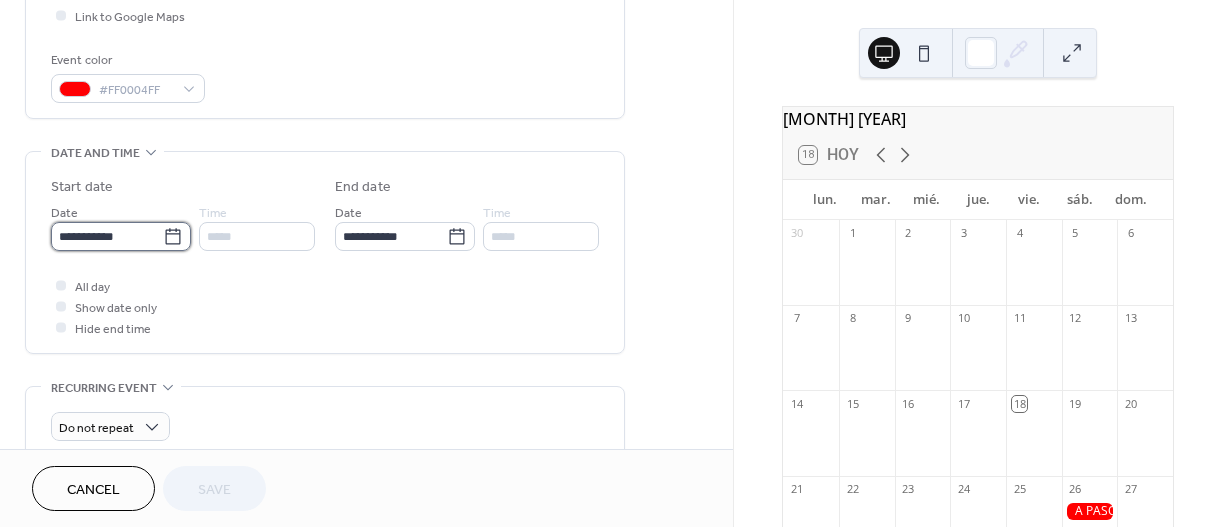 click on "**********" at bounding box center (107, 236) 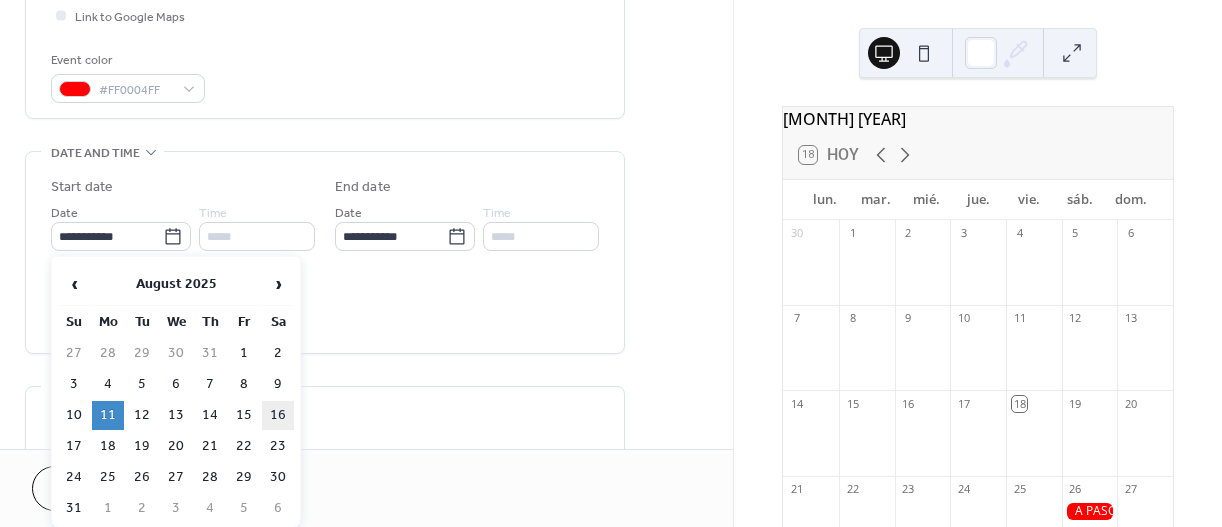click on "16" at bounding box center [278, 415] 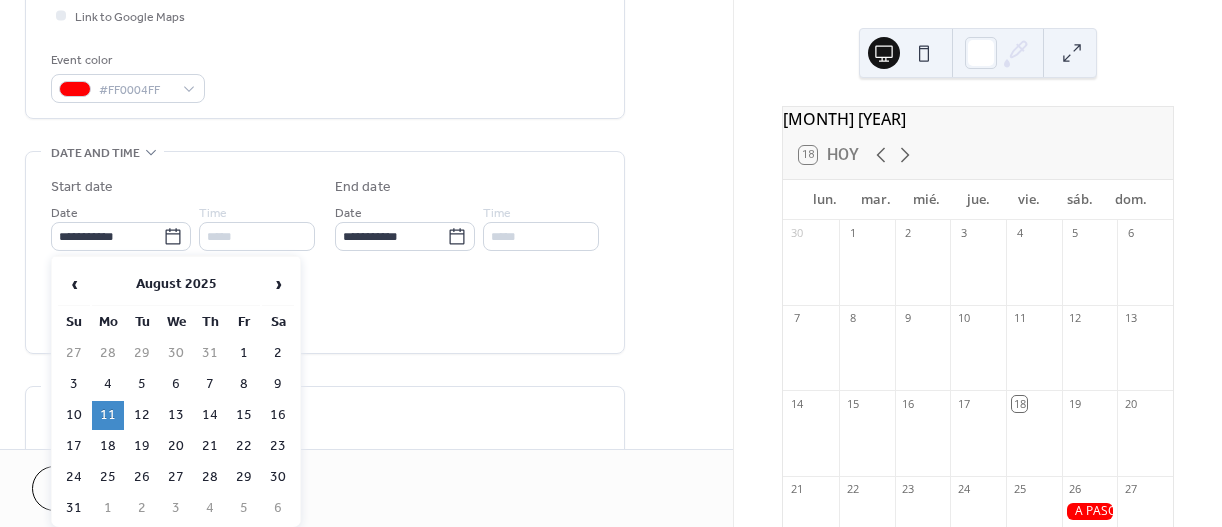 type on "**********" 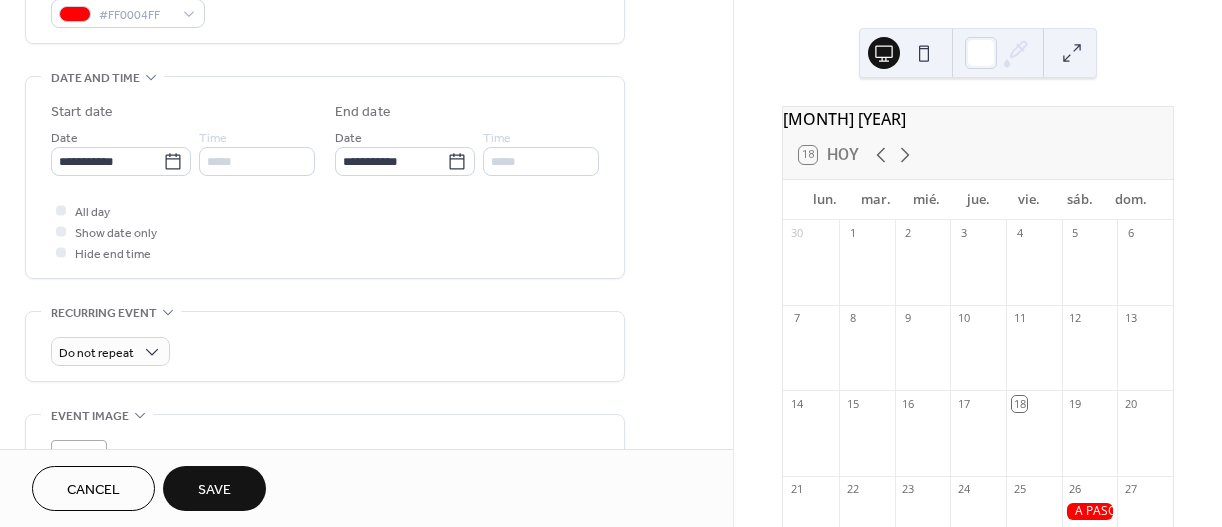 scroll, scrollTop: 800, scrollLeft: 0, axis: vertical 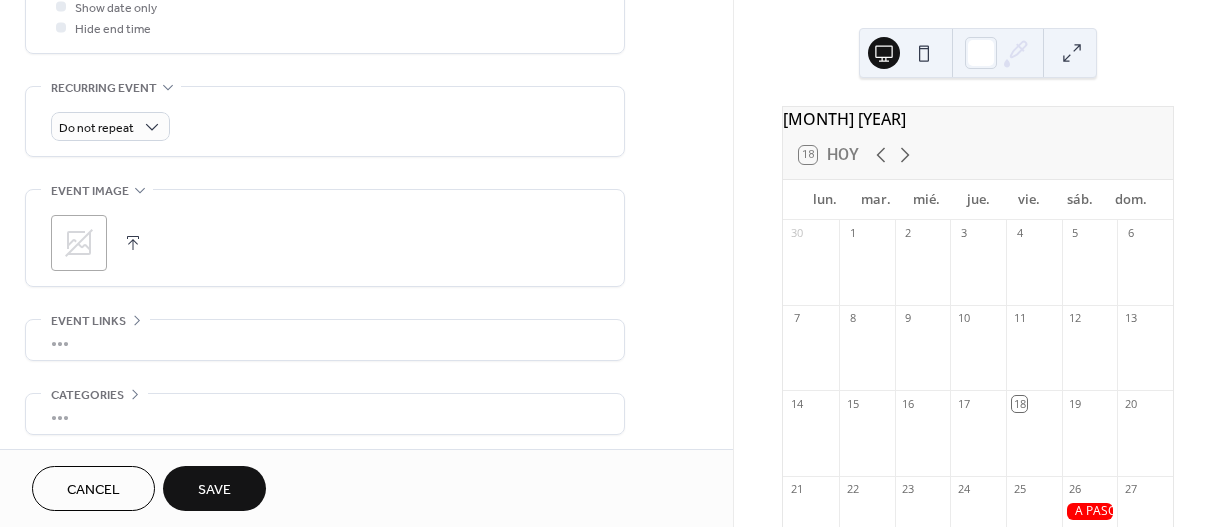click on "Save" at bounding box center [214, 490] 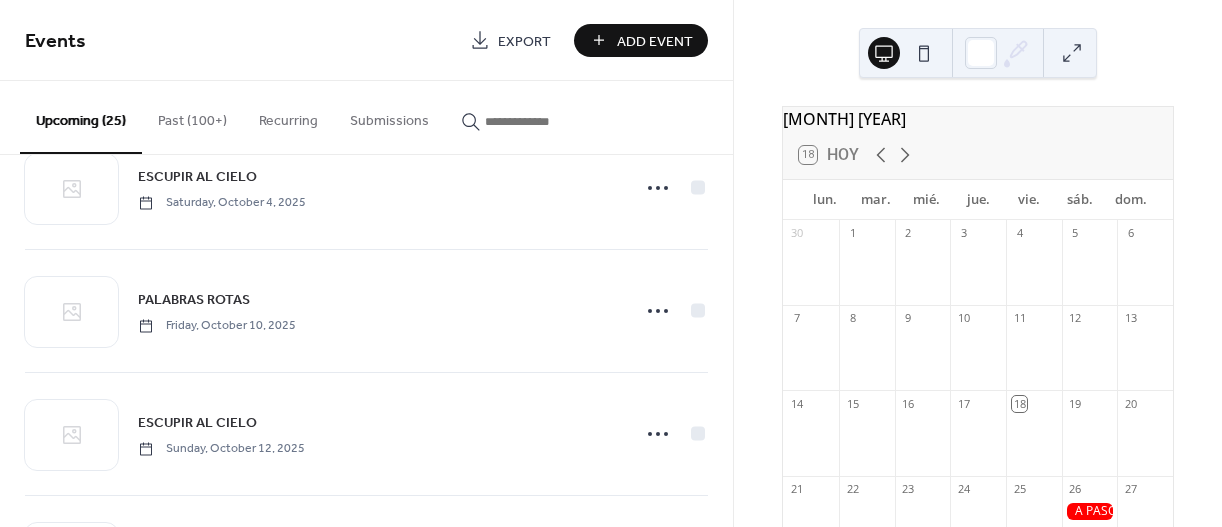 scroll, scrollTop: 800, scrollLeft: 0, axis: vertical 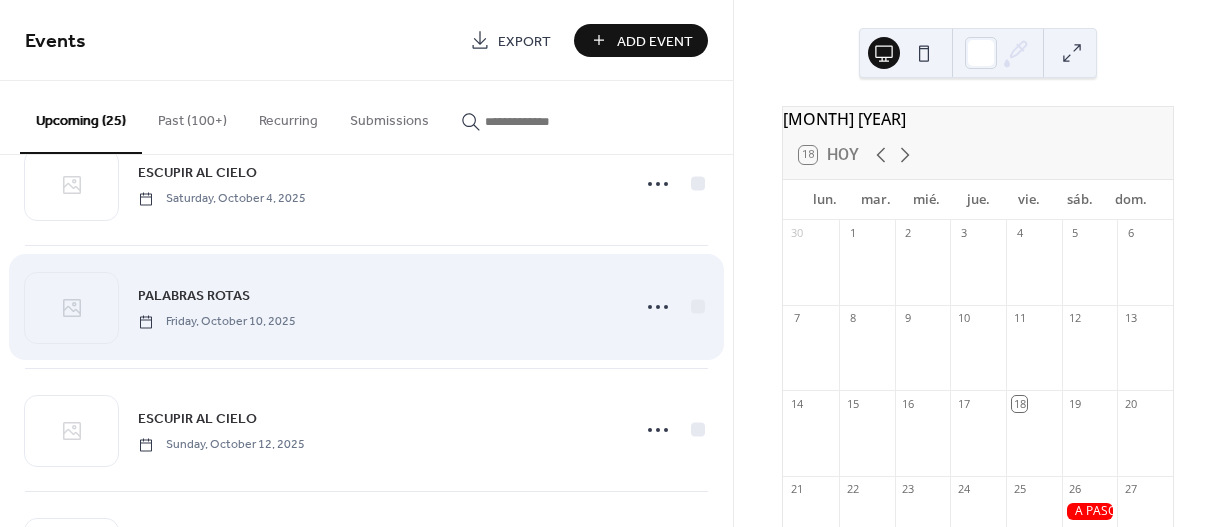 click on "PALABRAS ROTAS" at bounding box center (194, 296) 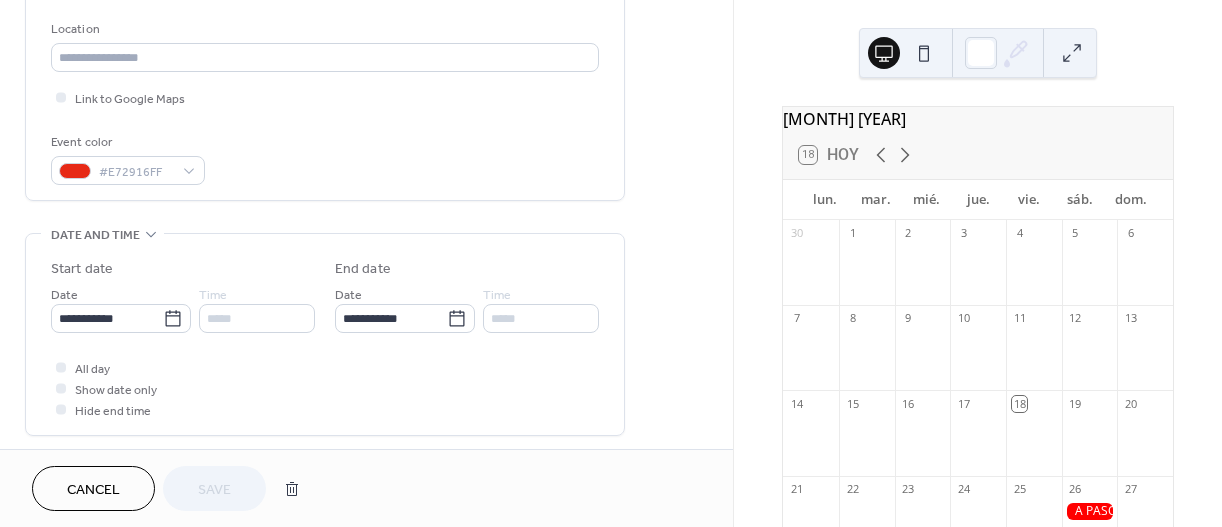 scroll, scrollTop: 500, scrollLeft: 0, axis: vertical 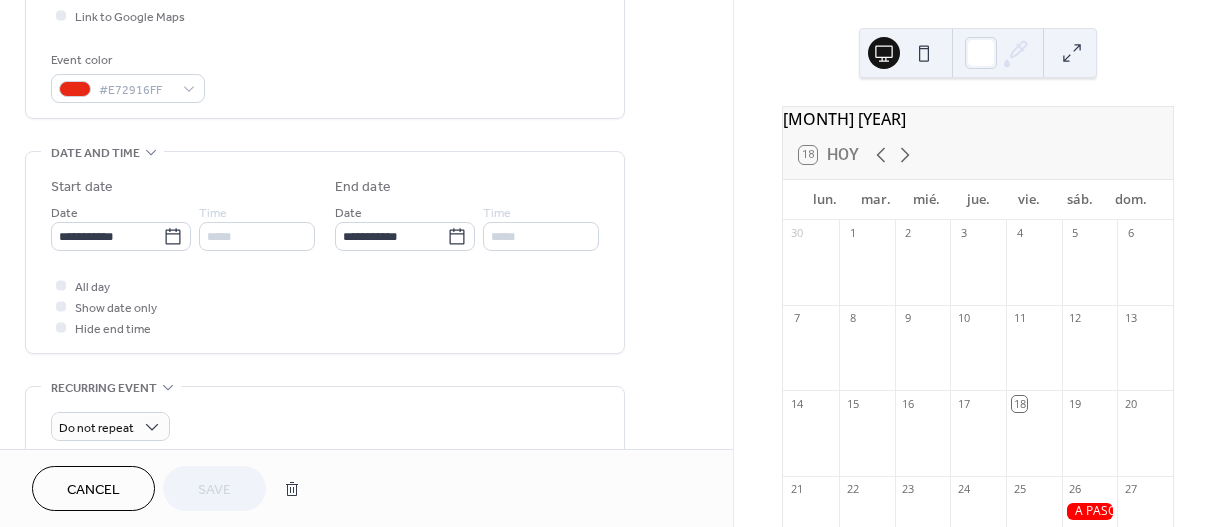 click on "Cancel" at bounding box center (93, 490) 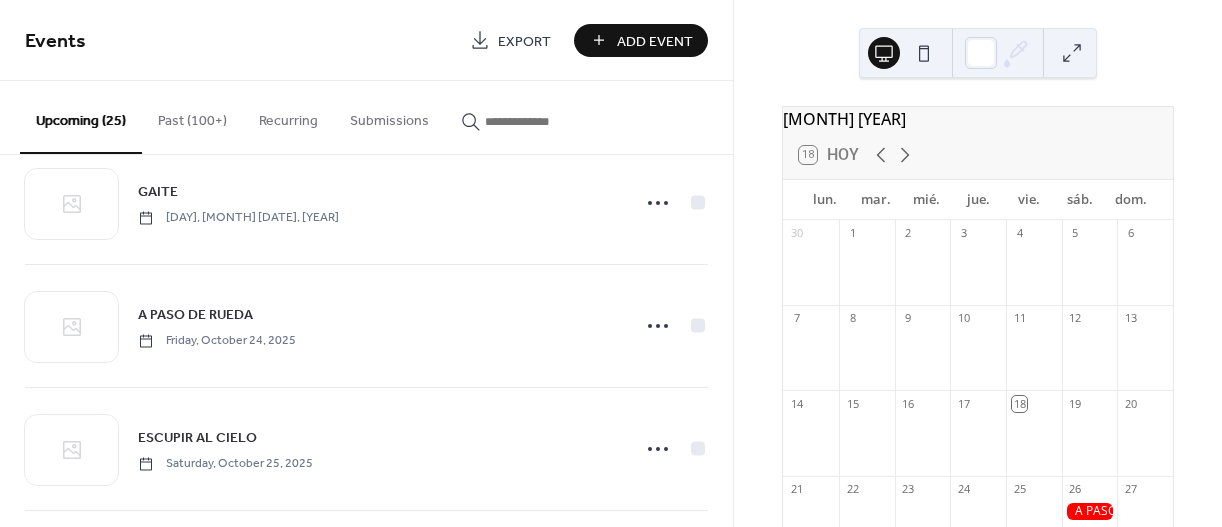 scroll, scrollTop: 1400, scrollLeft: 0, axis: vertical 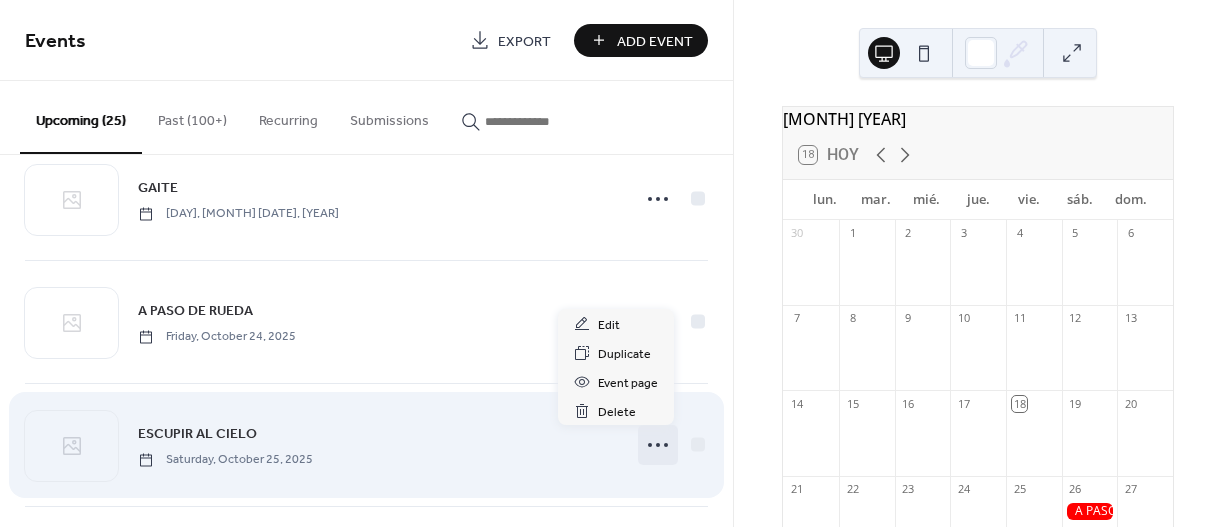 click 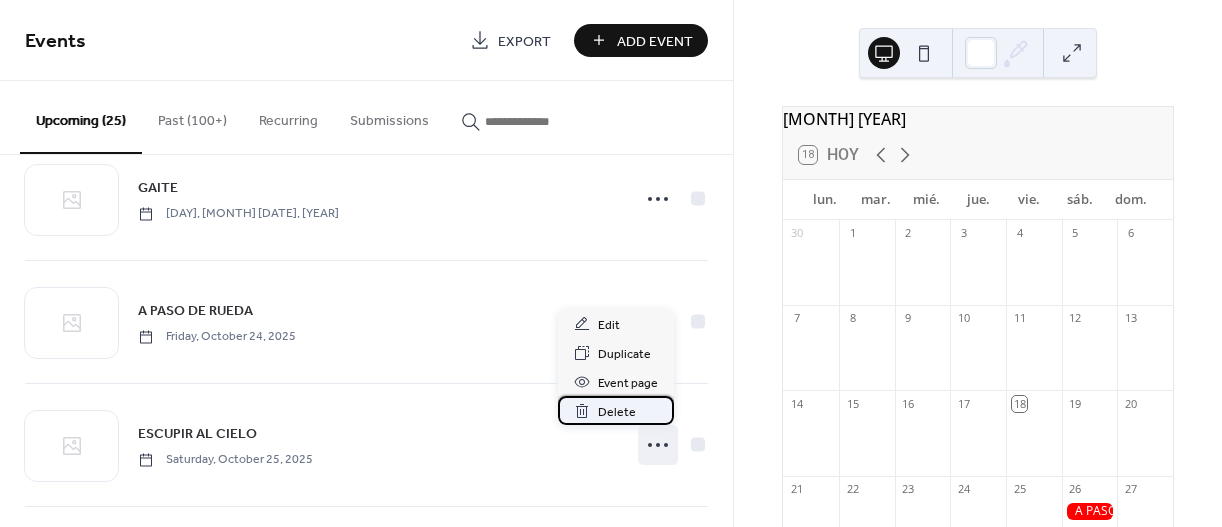 click on "Delete" at bounding box center [617, 412] 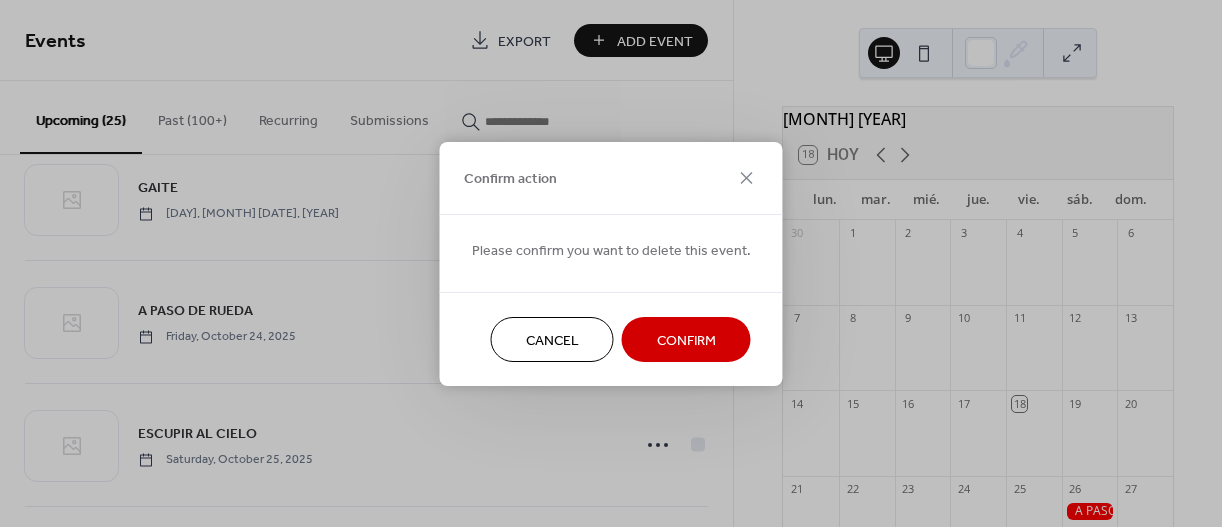 click on "Confirm" at bounding box center (686, 340) 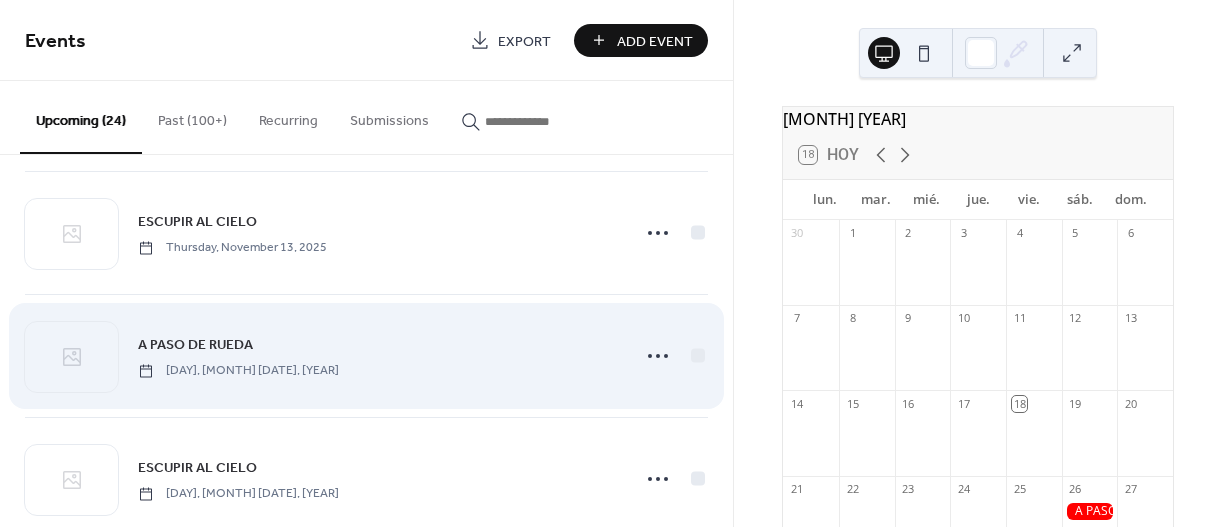 scroll, scrollTop: 2100, scrollLeft: 0, axis: vertical 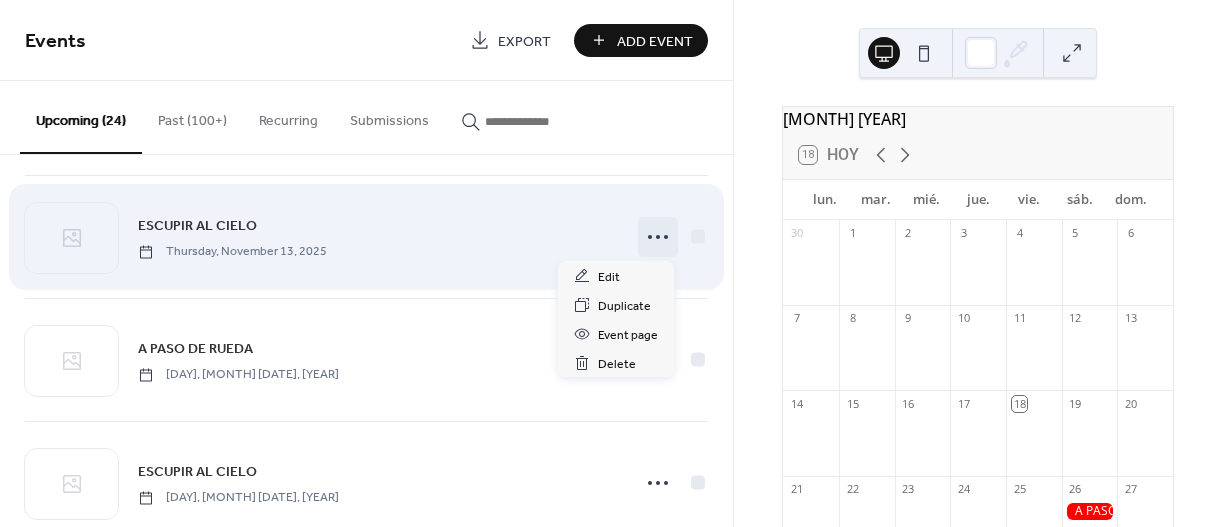 click 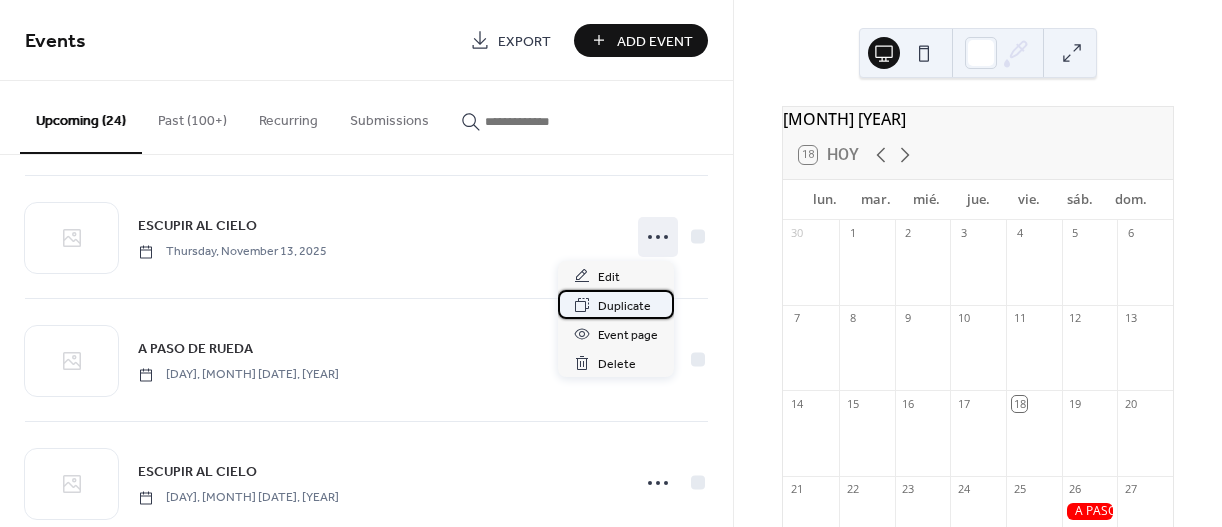 click on "Duplicate" at bounding box center (624, 306) 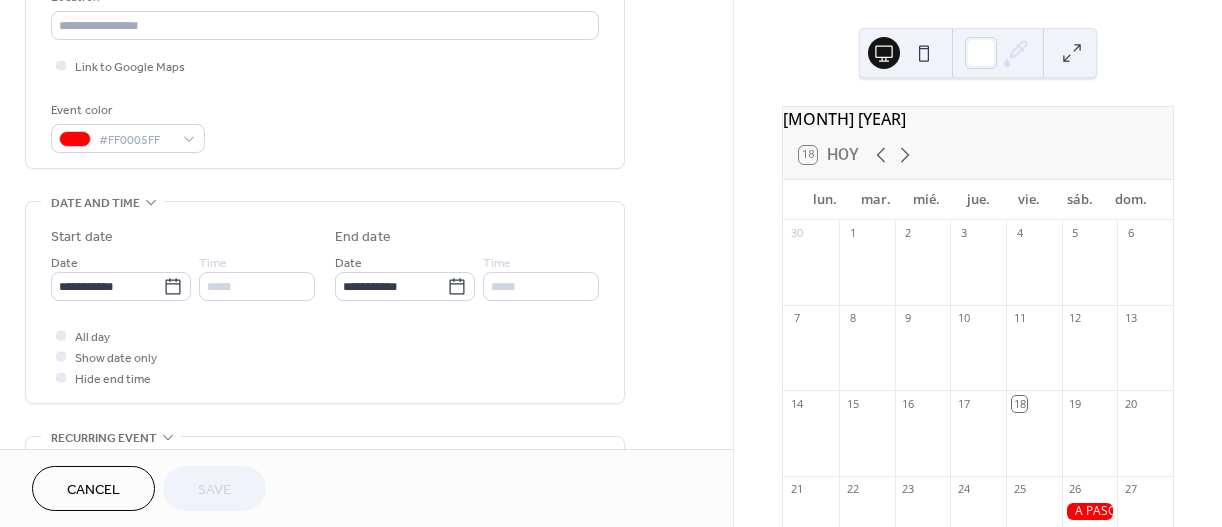 scroll, scrollTop: 500, scrollLeft: 0, axis: vertical 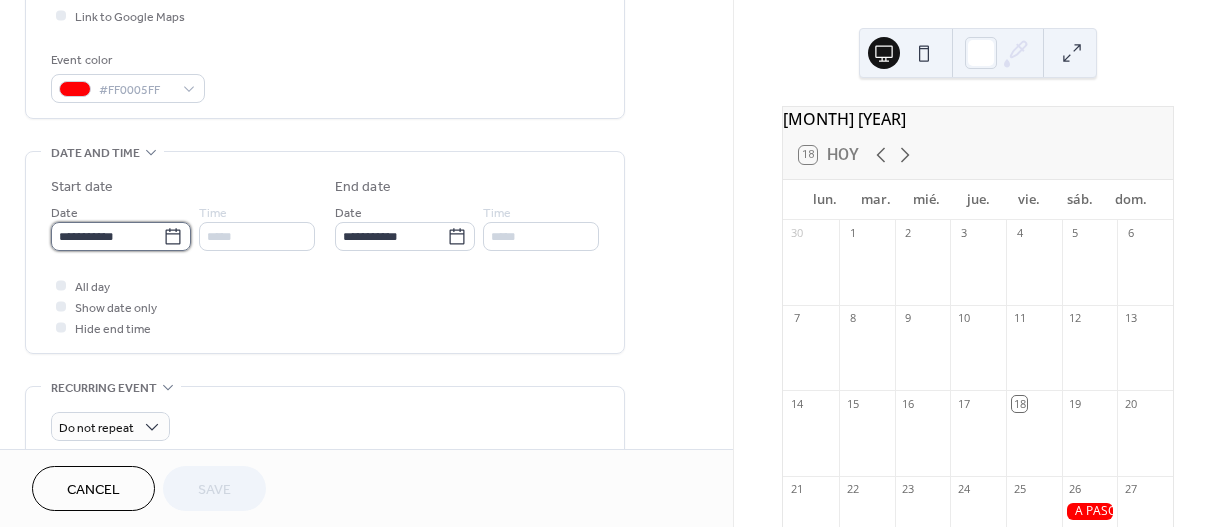 click on "**********" at bounding box center [107, 236] 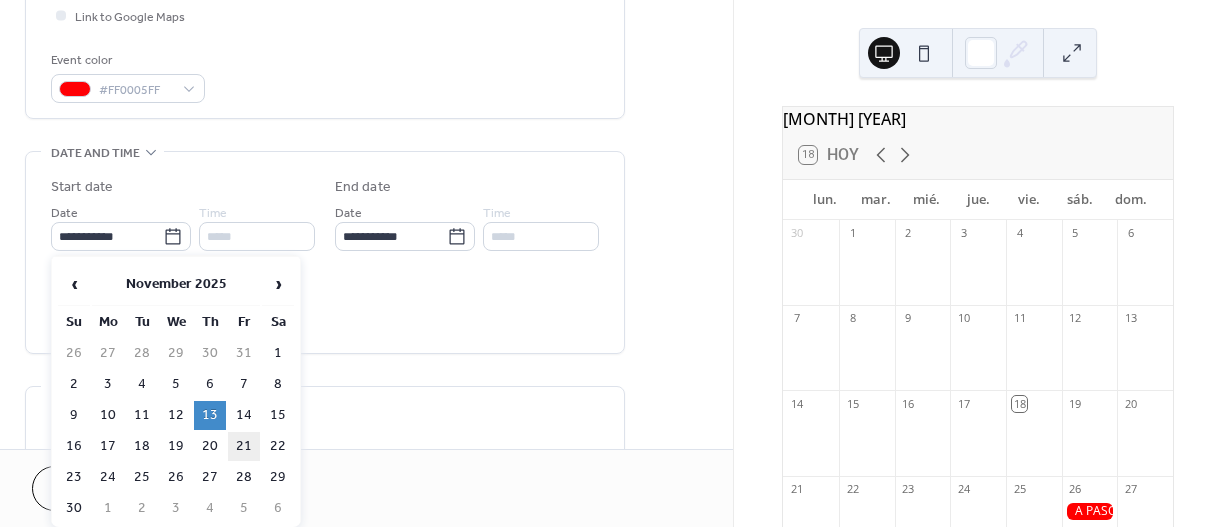 click on "21" at bounding box center [244, 446] 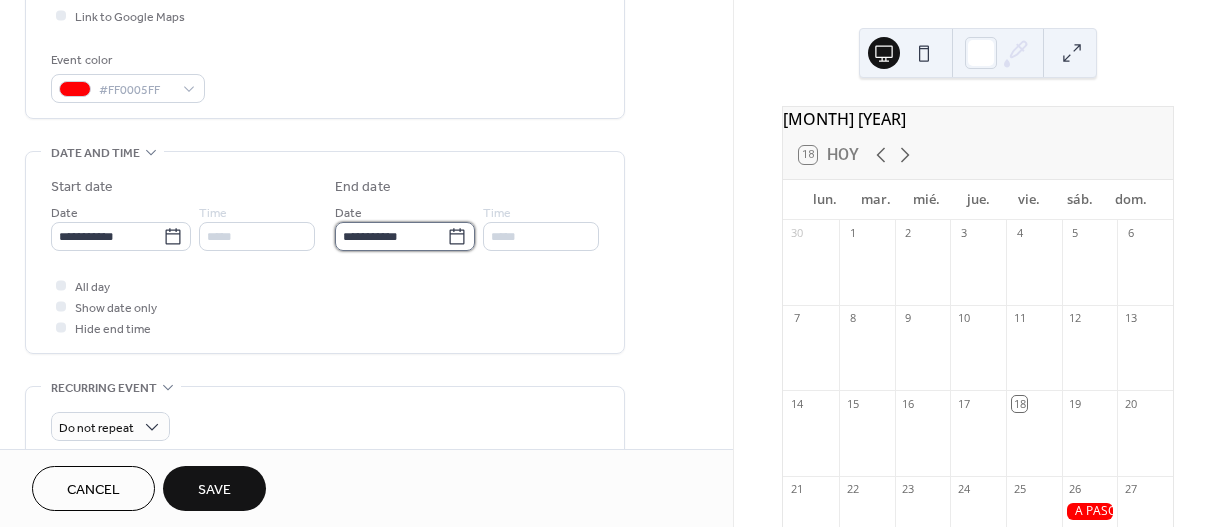 click on "**********" at bounding box center [391, 236] 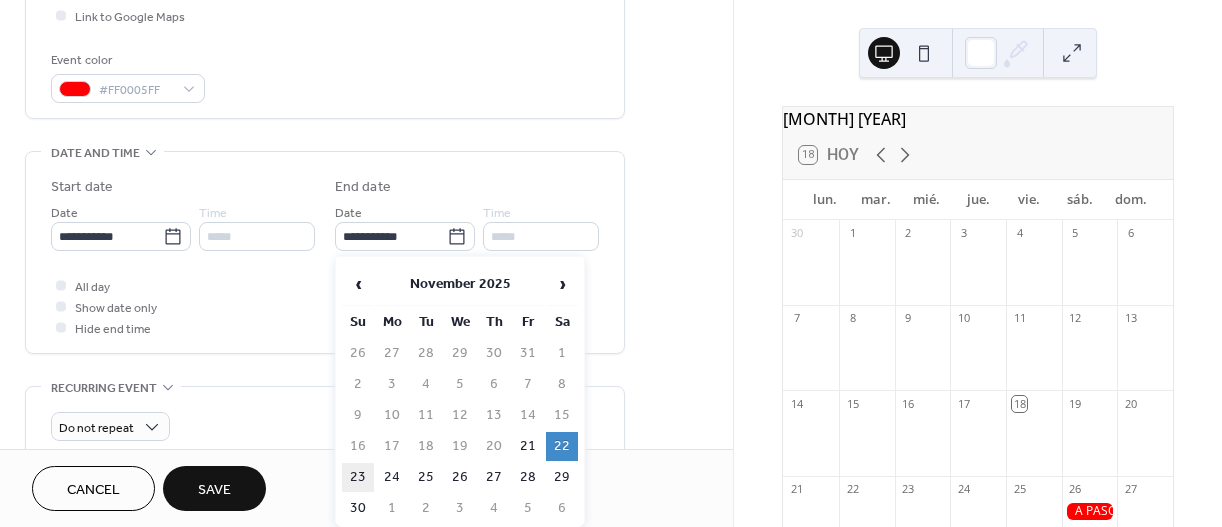 click on "23" at bounding box center (358, 477) 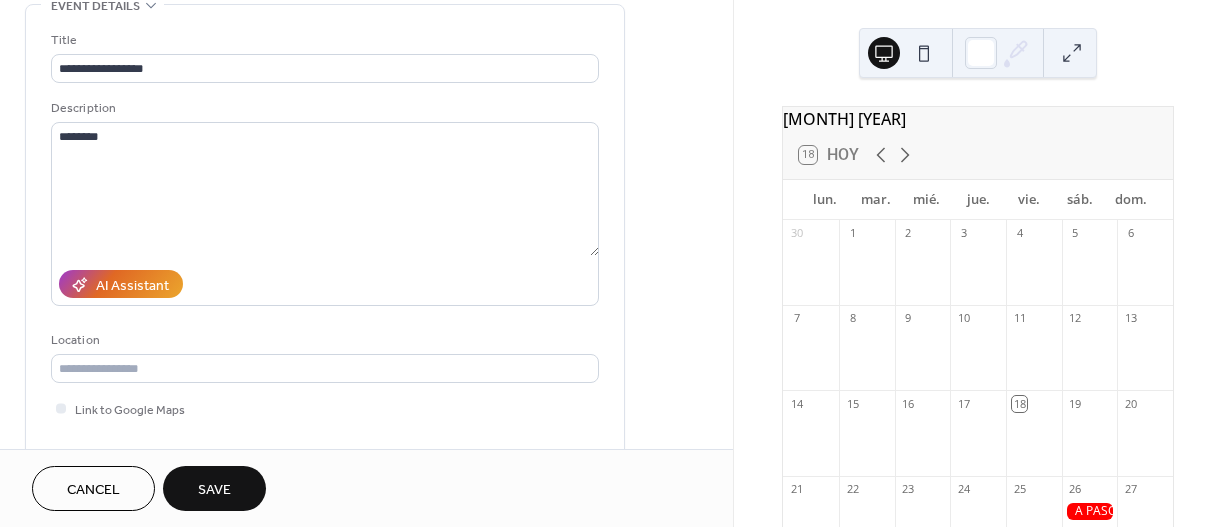 scroll, scrollTop: 100, scrollLeft: 0, axis: vertical 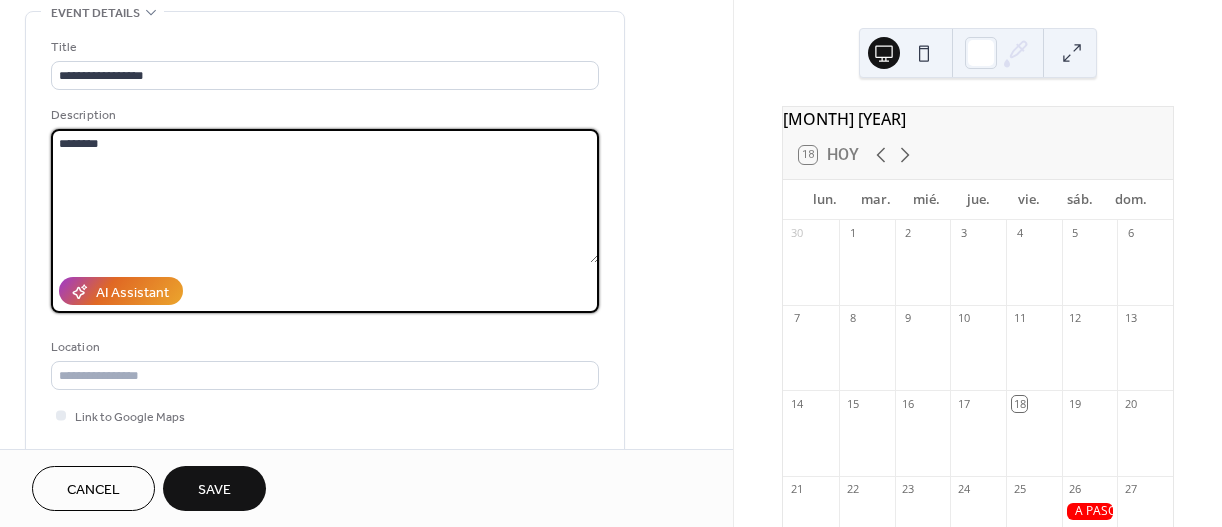 drag, startPoint x: 124, startPoint y: 147, endPoint x: 10, endPoint y: 148, distance: 114.00439 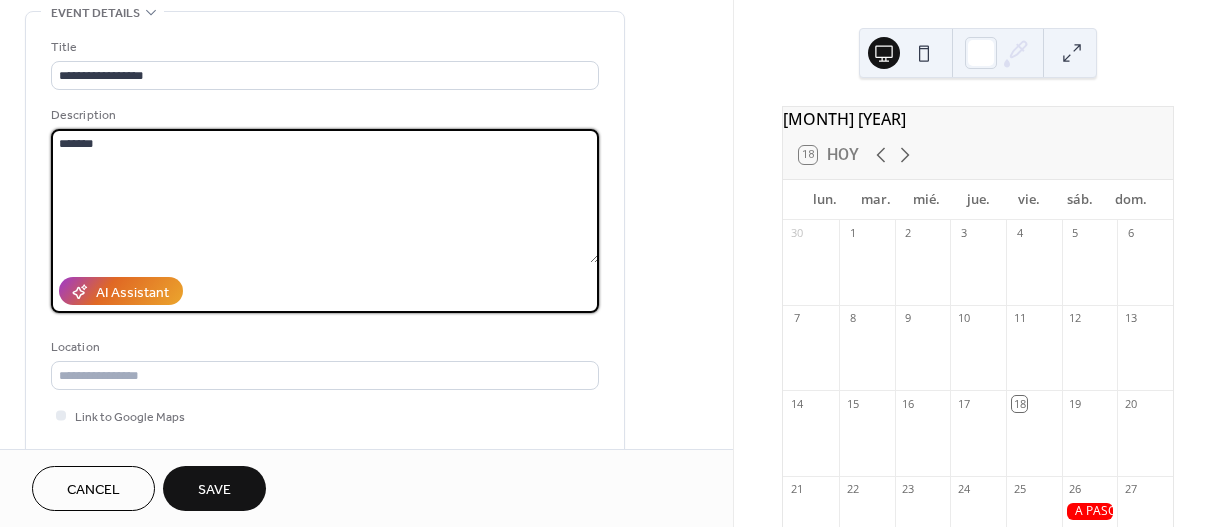 type on "*******" 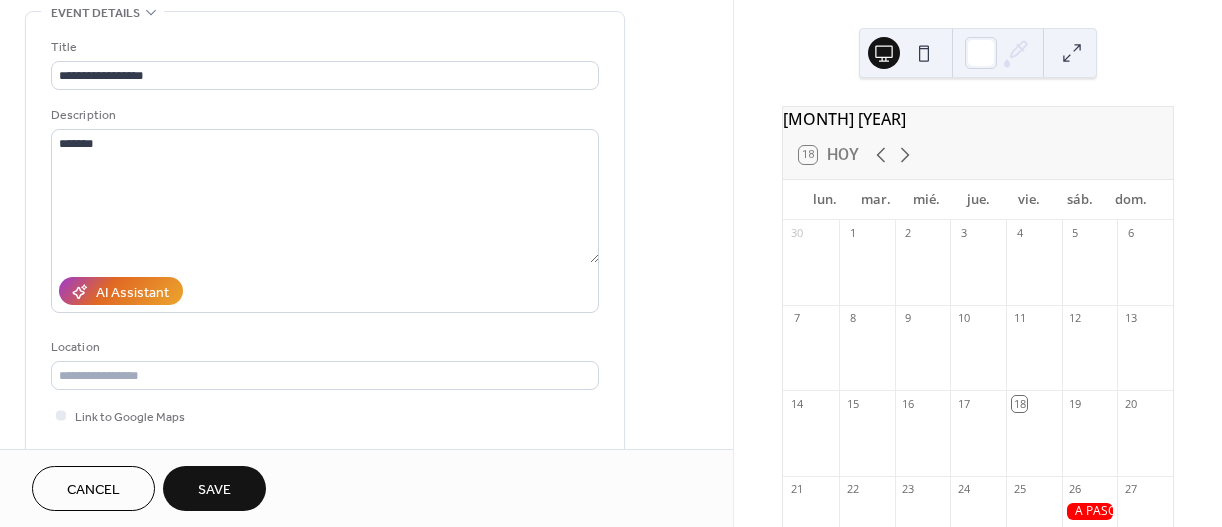 click on "Save" at bounding box center (214, 490) 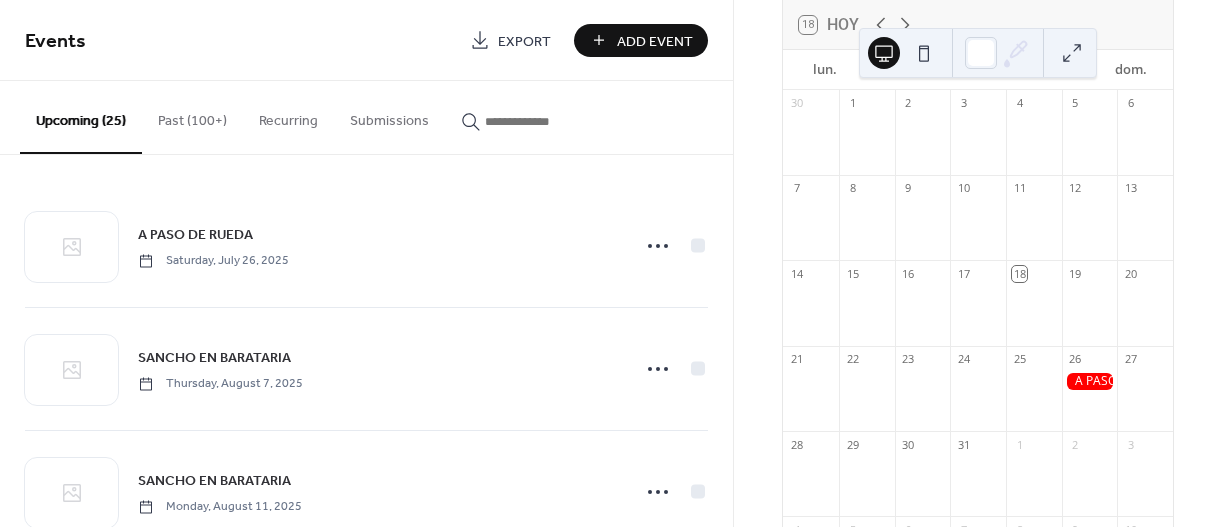 scroll, scrollTop: 0, scrollLeft: 0, axis: both 